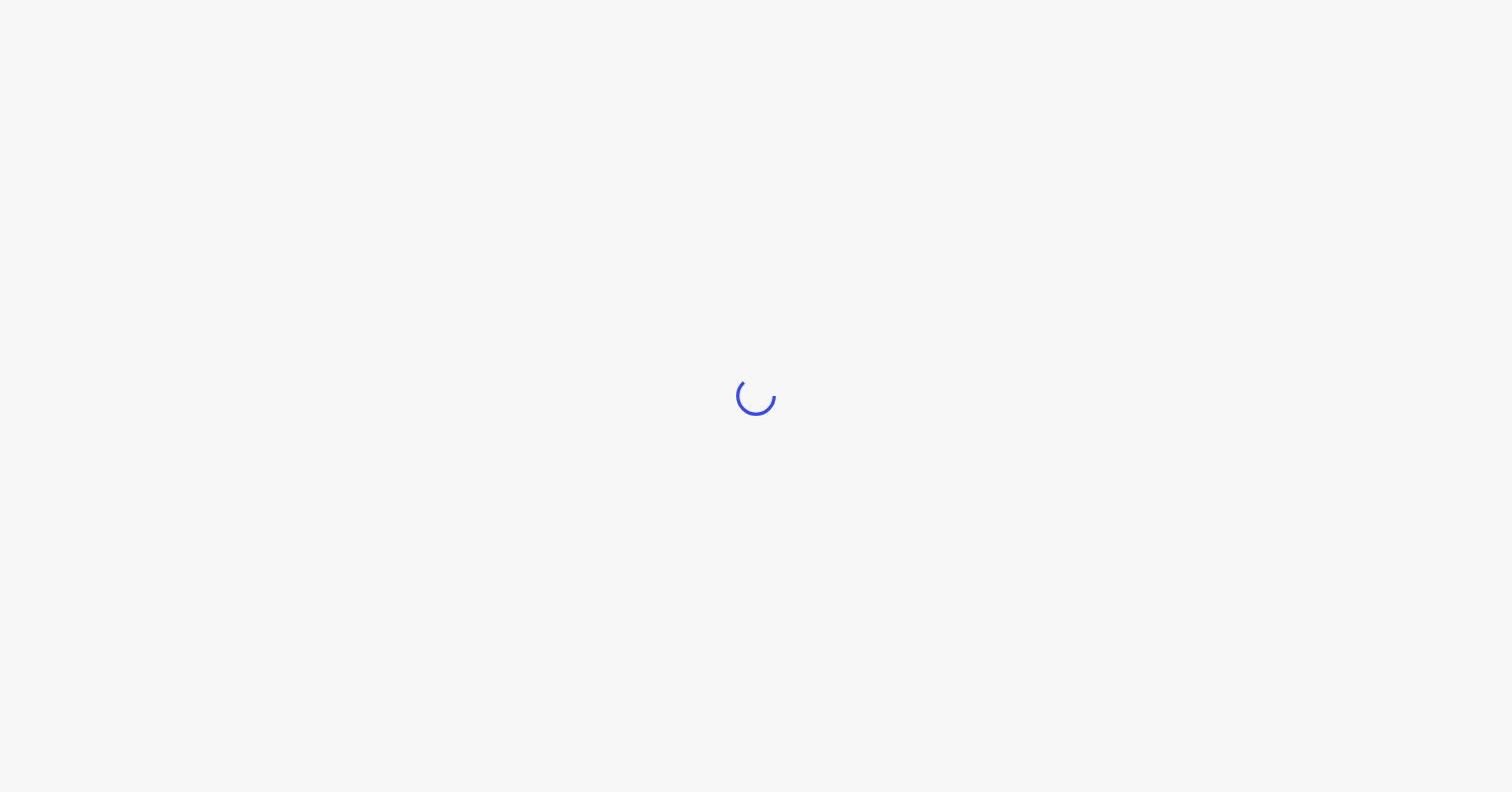 scroll, scrollTop: 0, scrollLeft: 0, axis: both 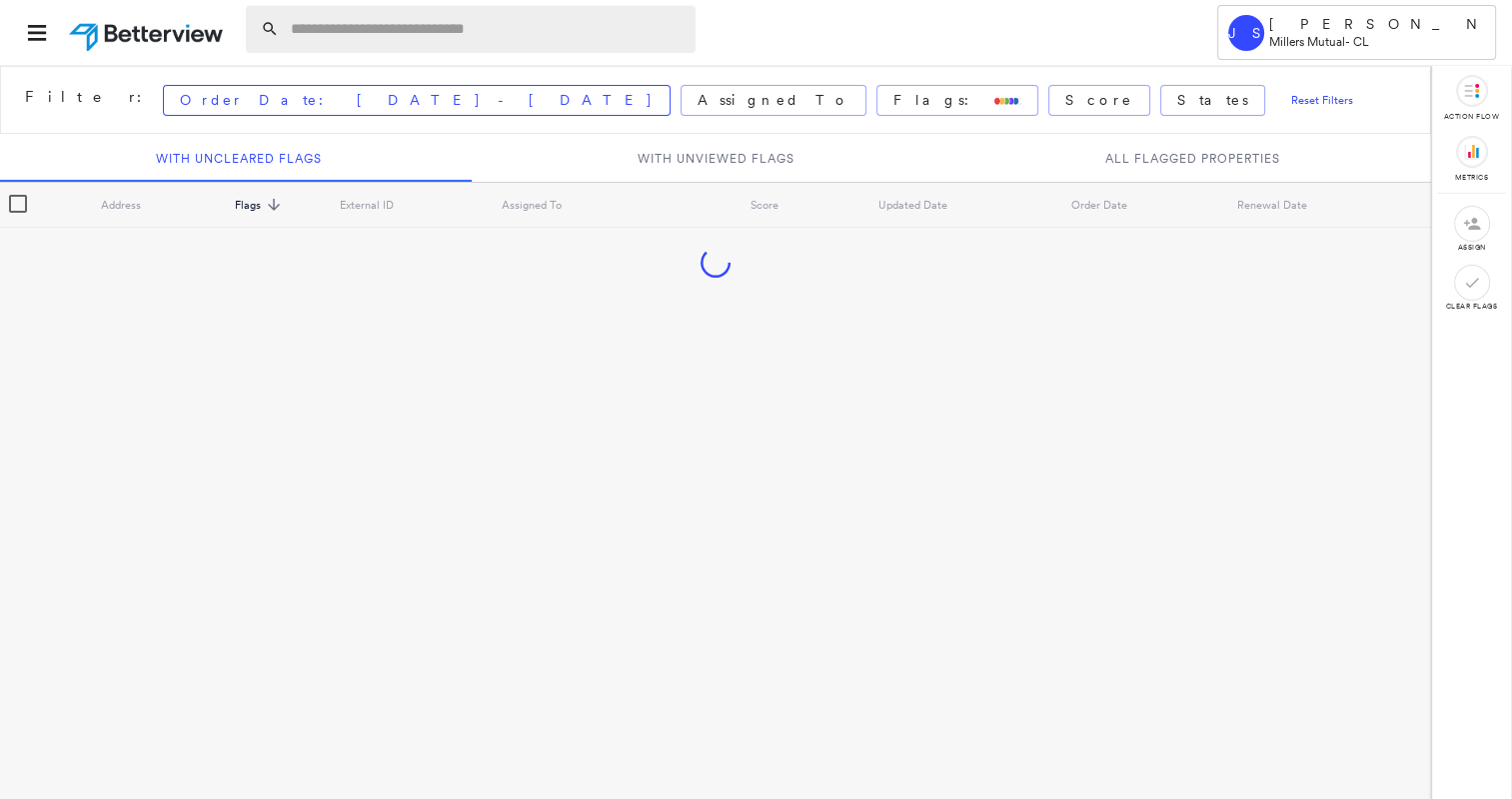click at bounding box center (487, 29) 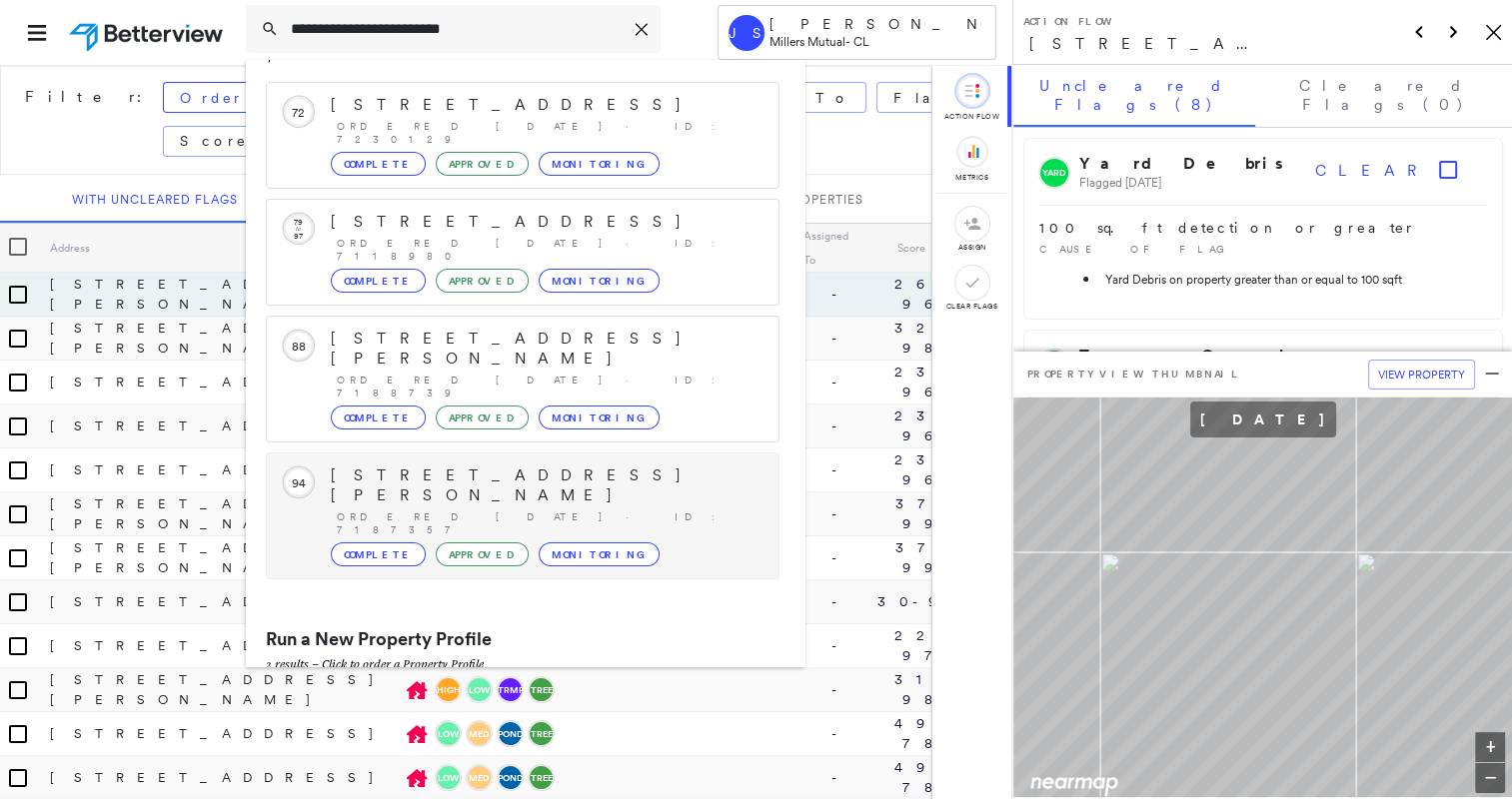 scroll, scrollTop: 98, scrollLeft: 0, axis: vertical 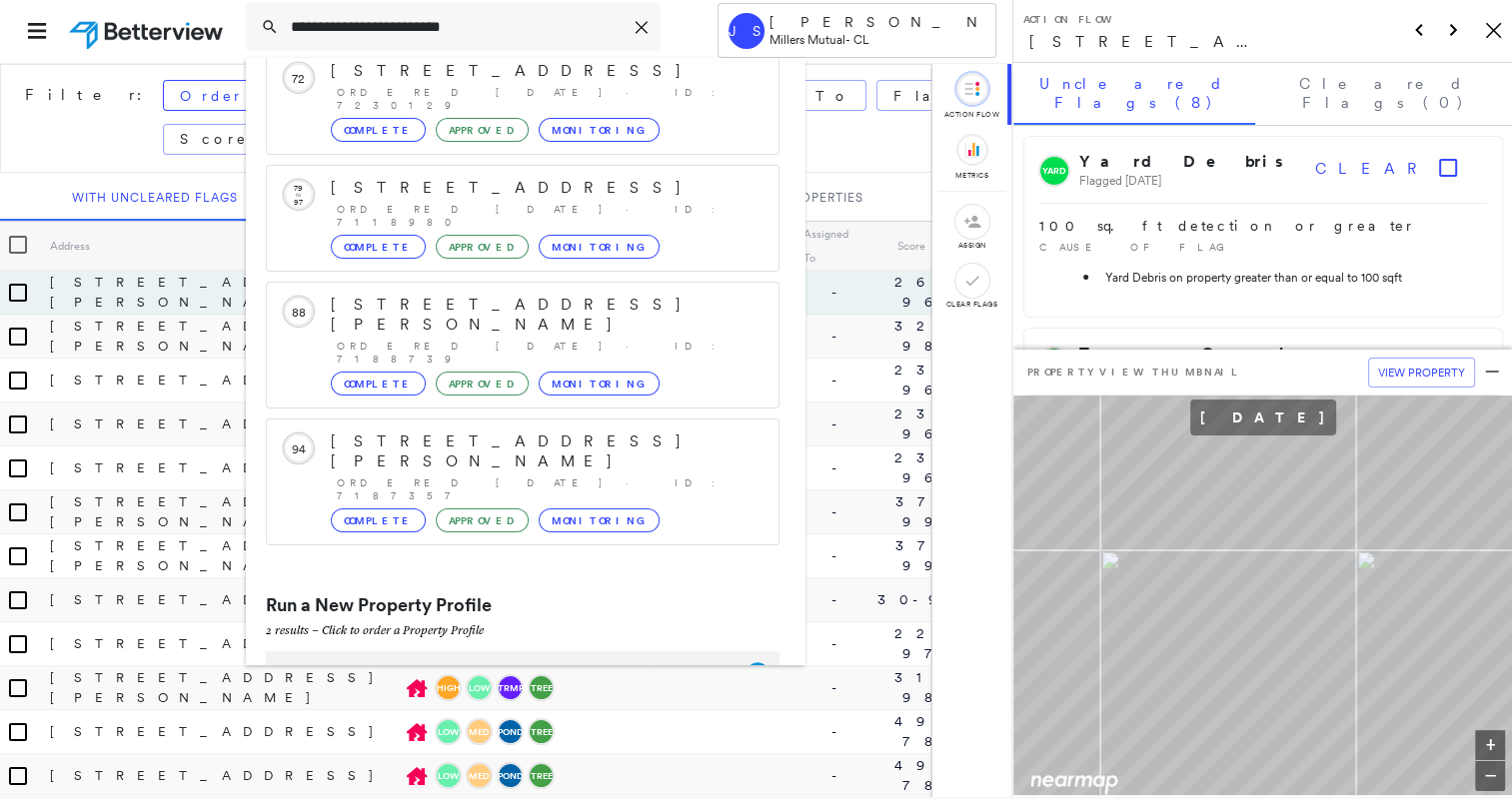 type on "**********" 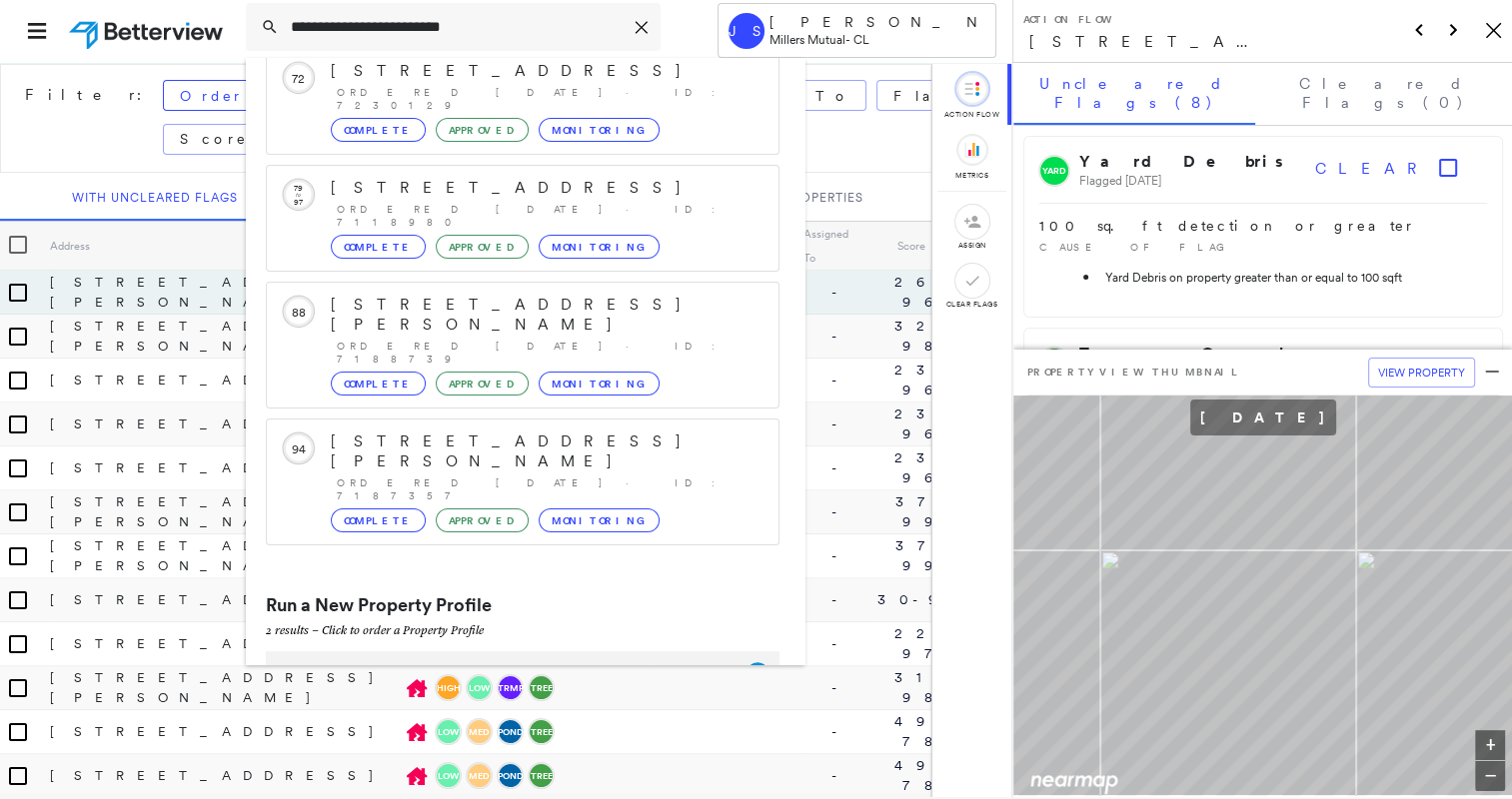 click 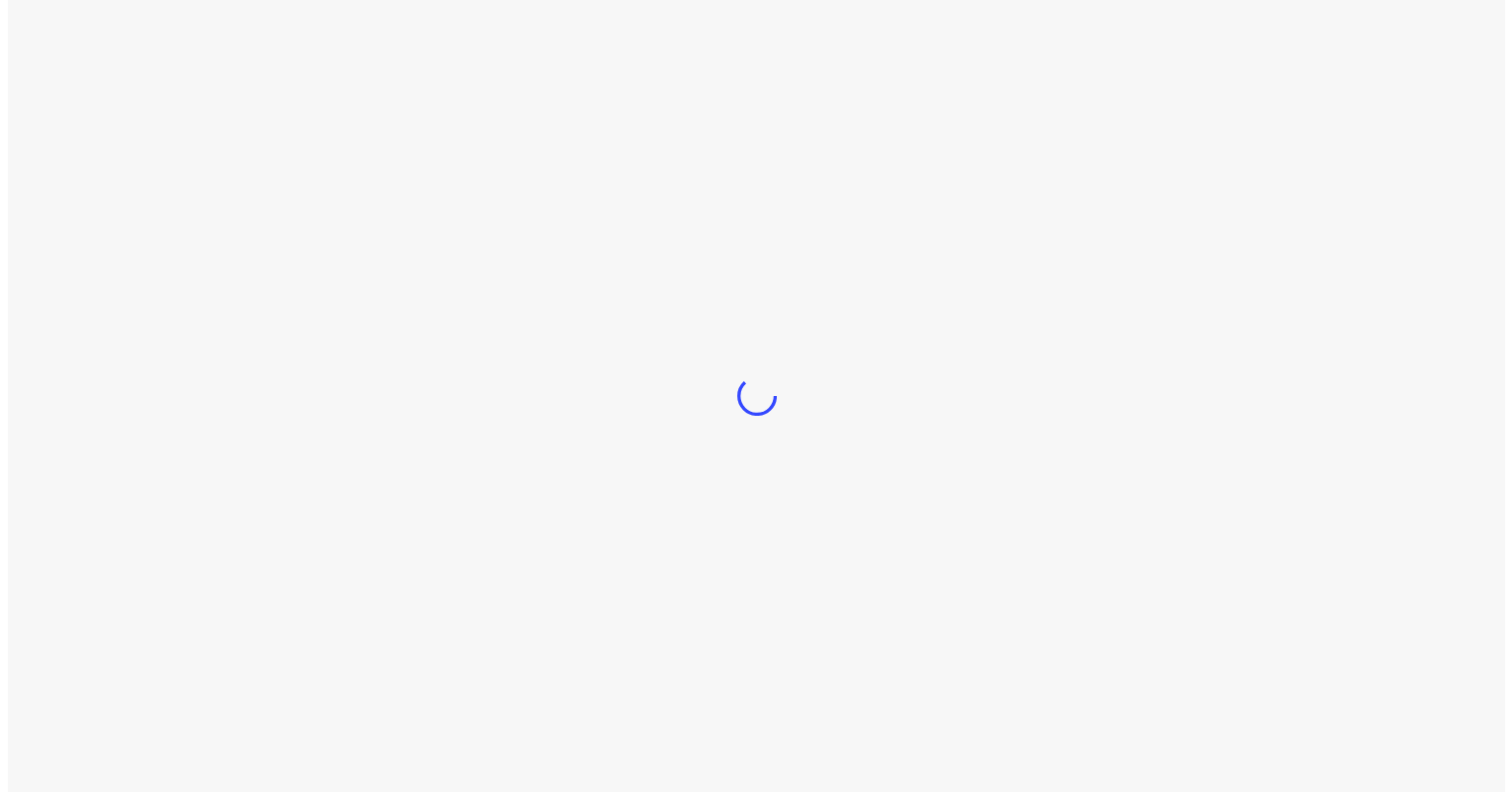 scroll, scrollTop: 0, scrollLeft: 0, axis: both 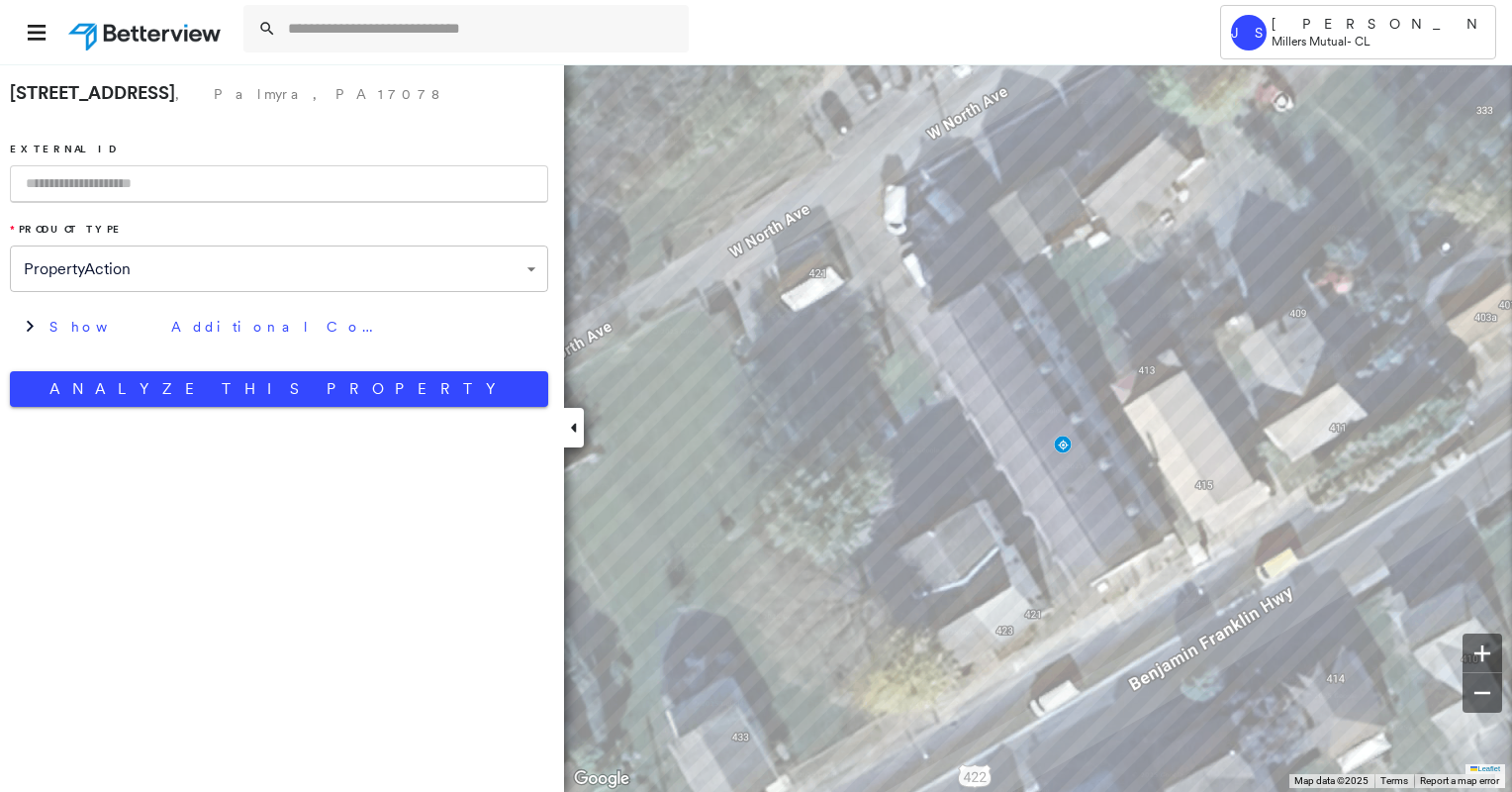 click at bounding box center [279, 184] 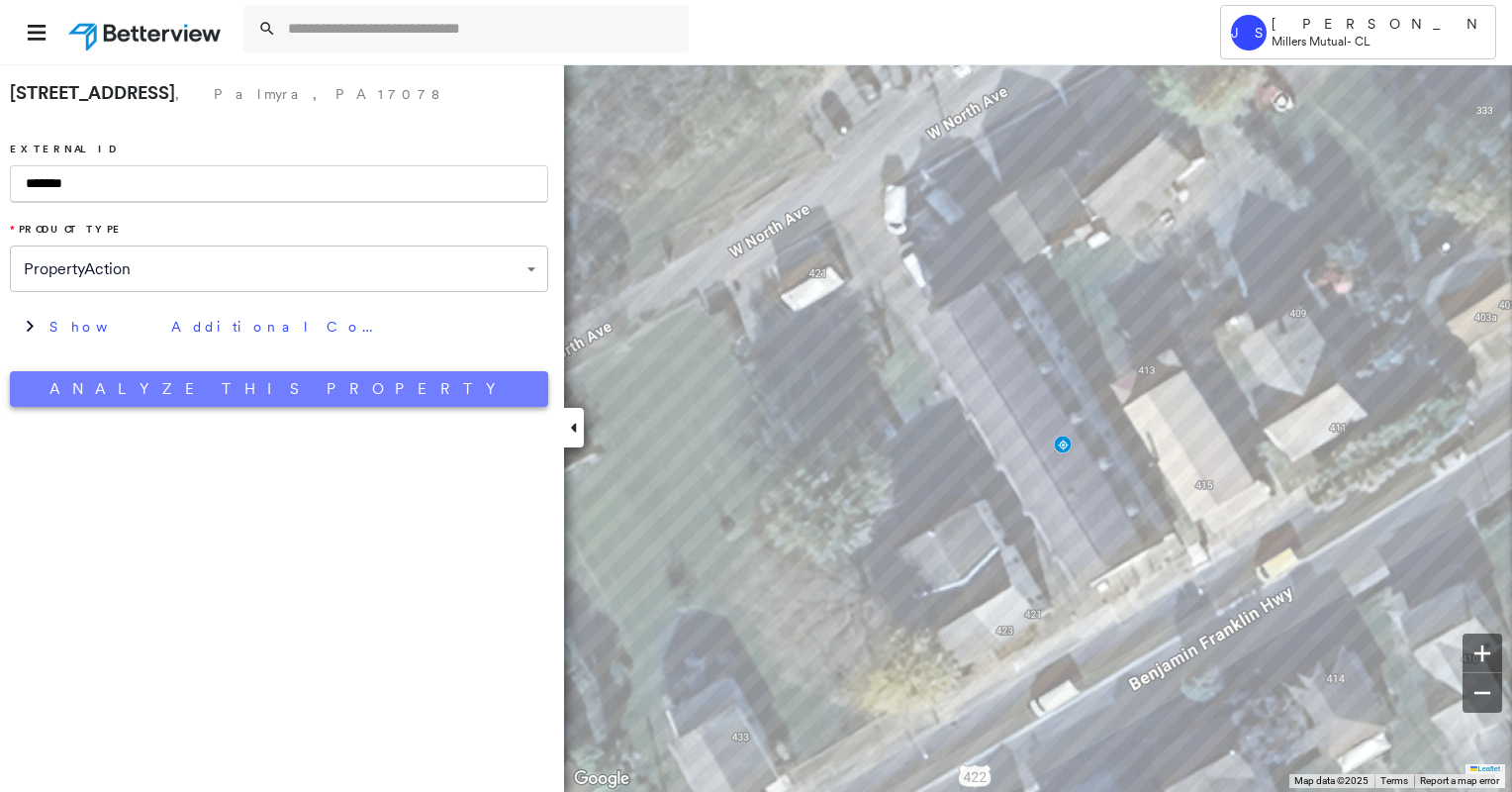 type on "*******" 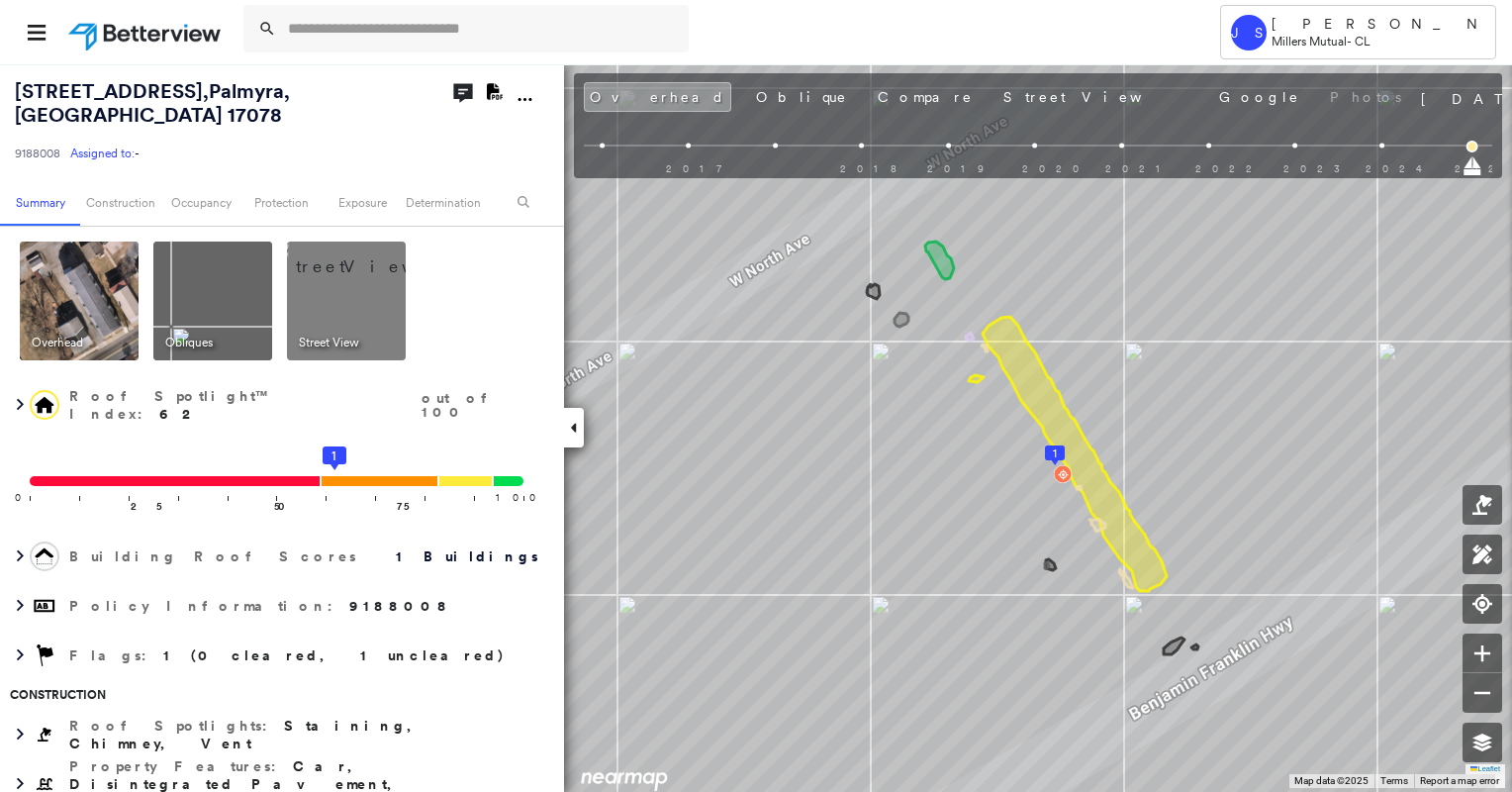 click at bounding box center (370, 256) 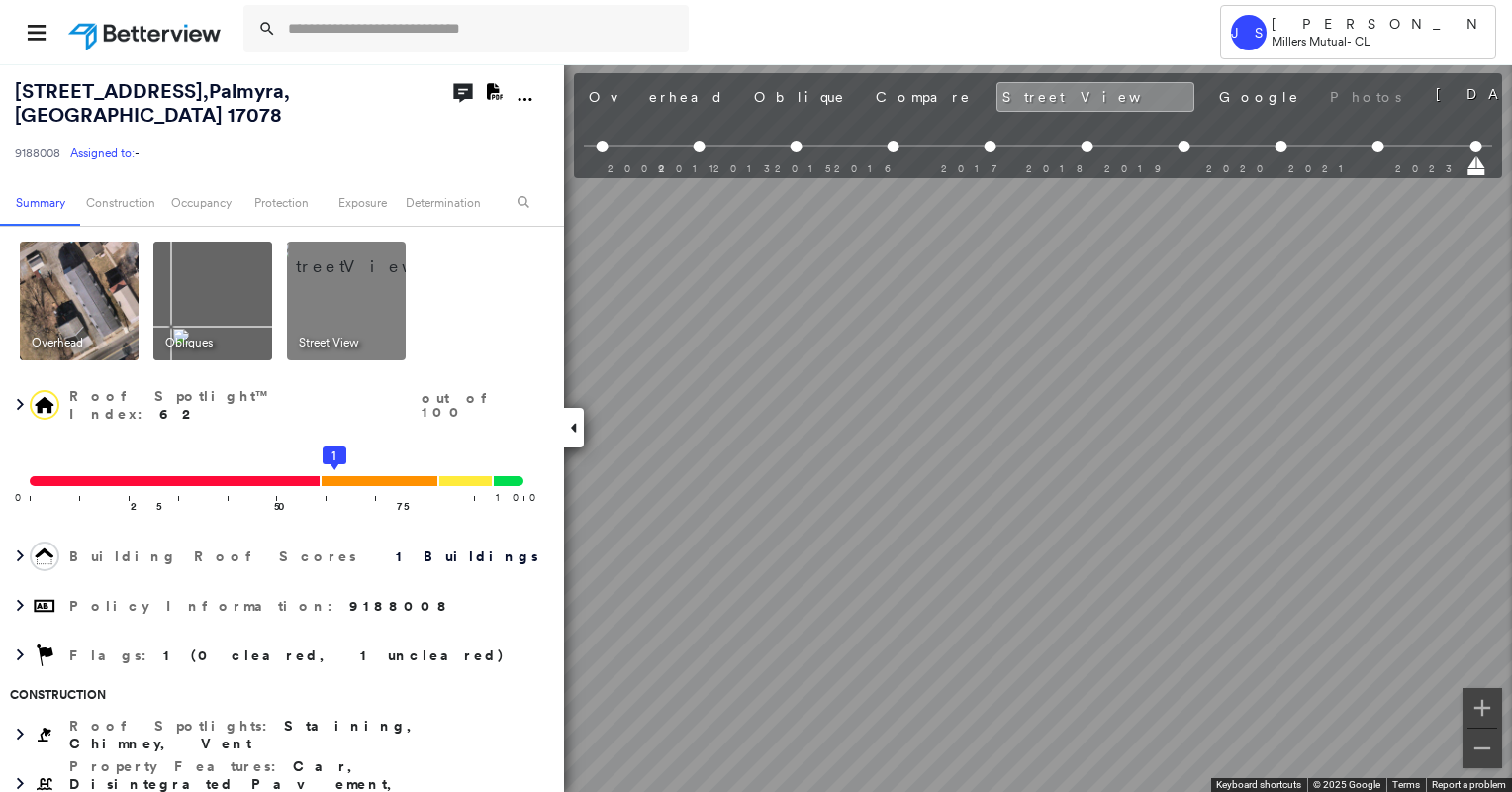 scroll, scrollTop: 0, scrollLeft: 733, axis: horizontal 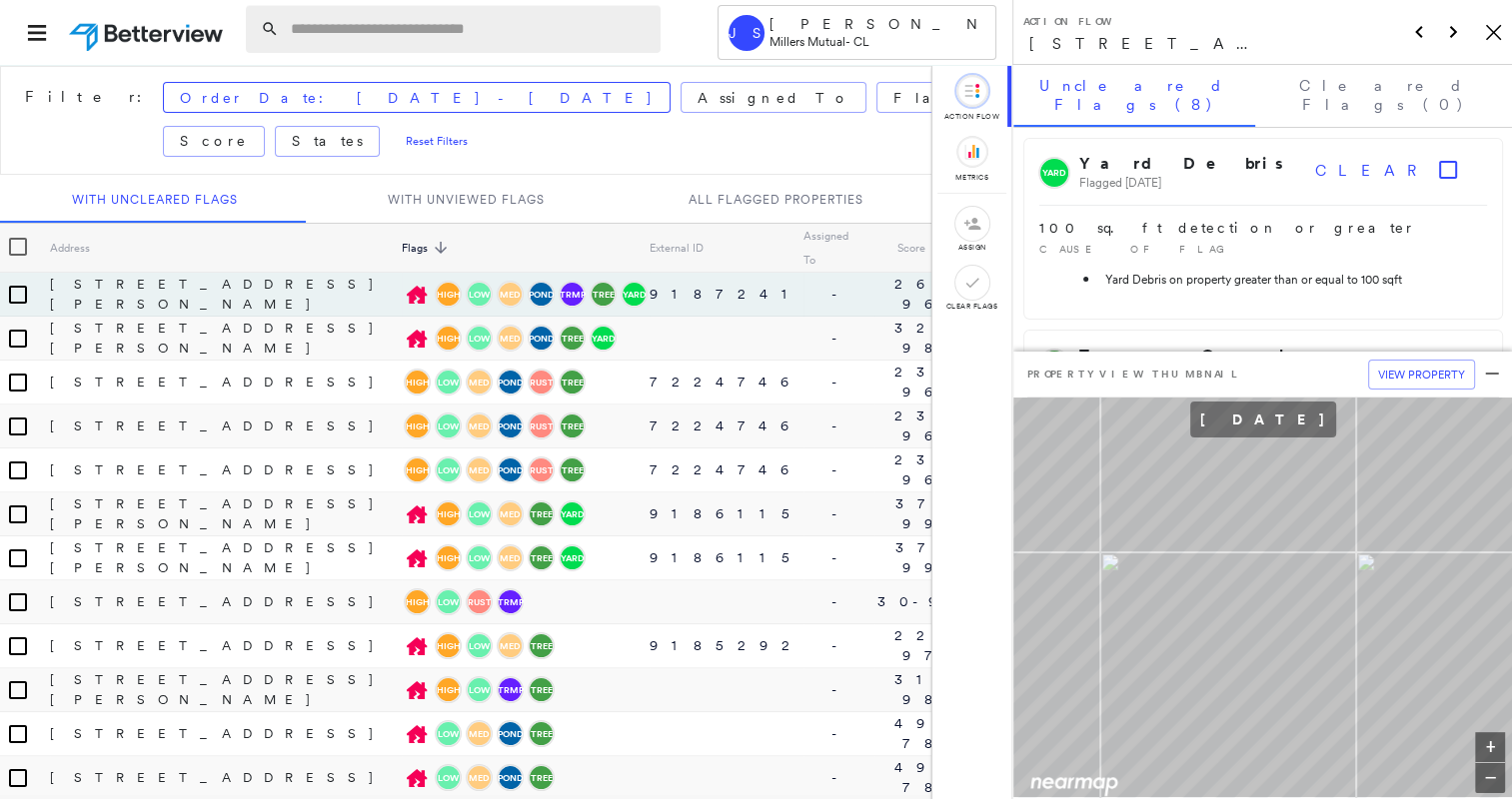 click at bounding box center [453, 29] 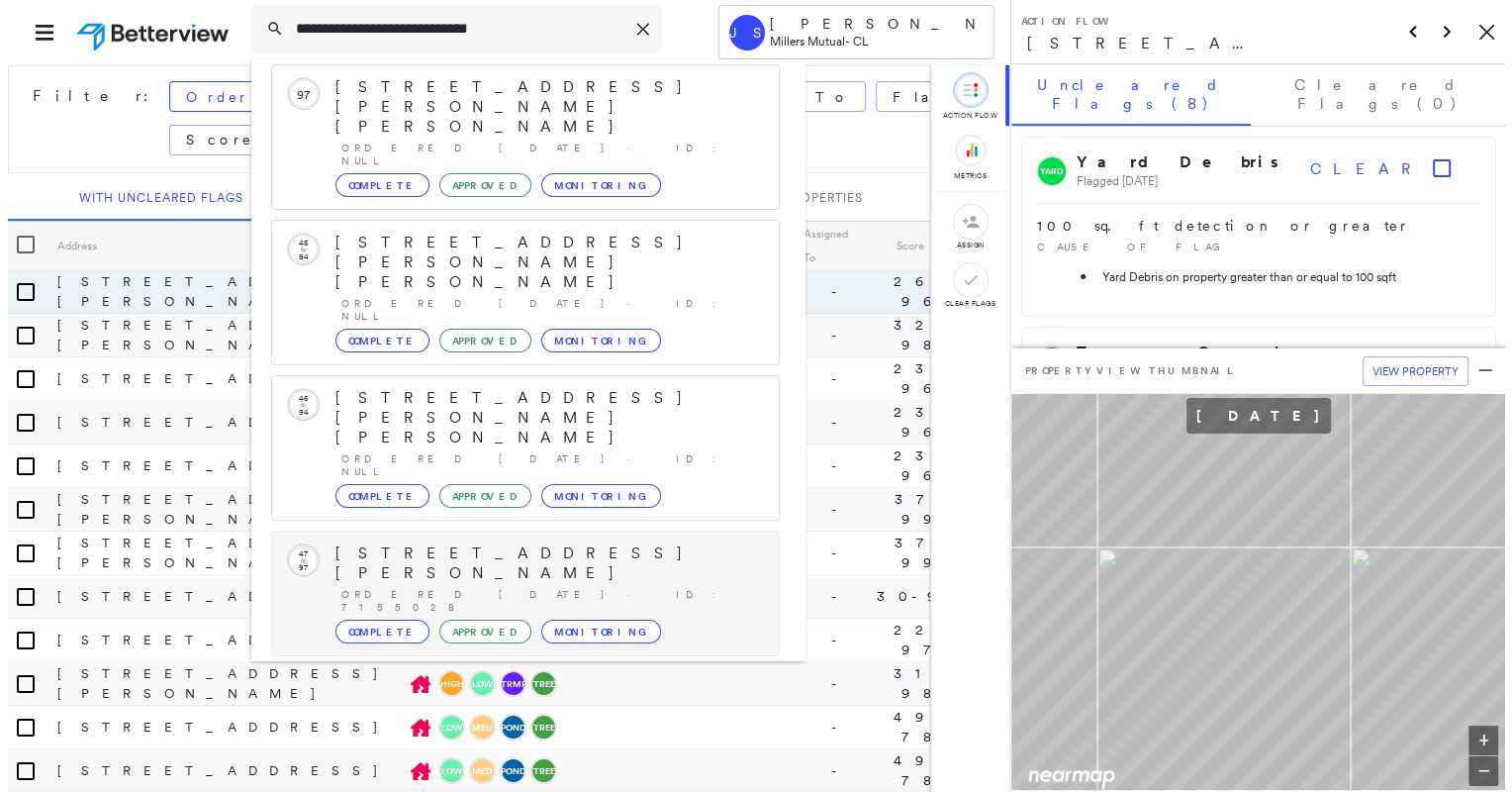 scroll, scrollTop: 206, scrollLeft: 0, axis: vertical 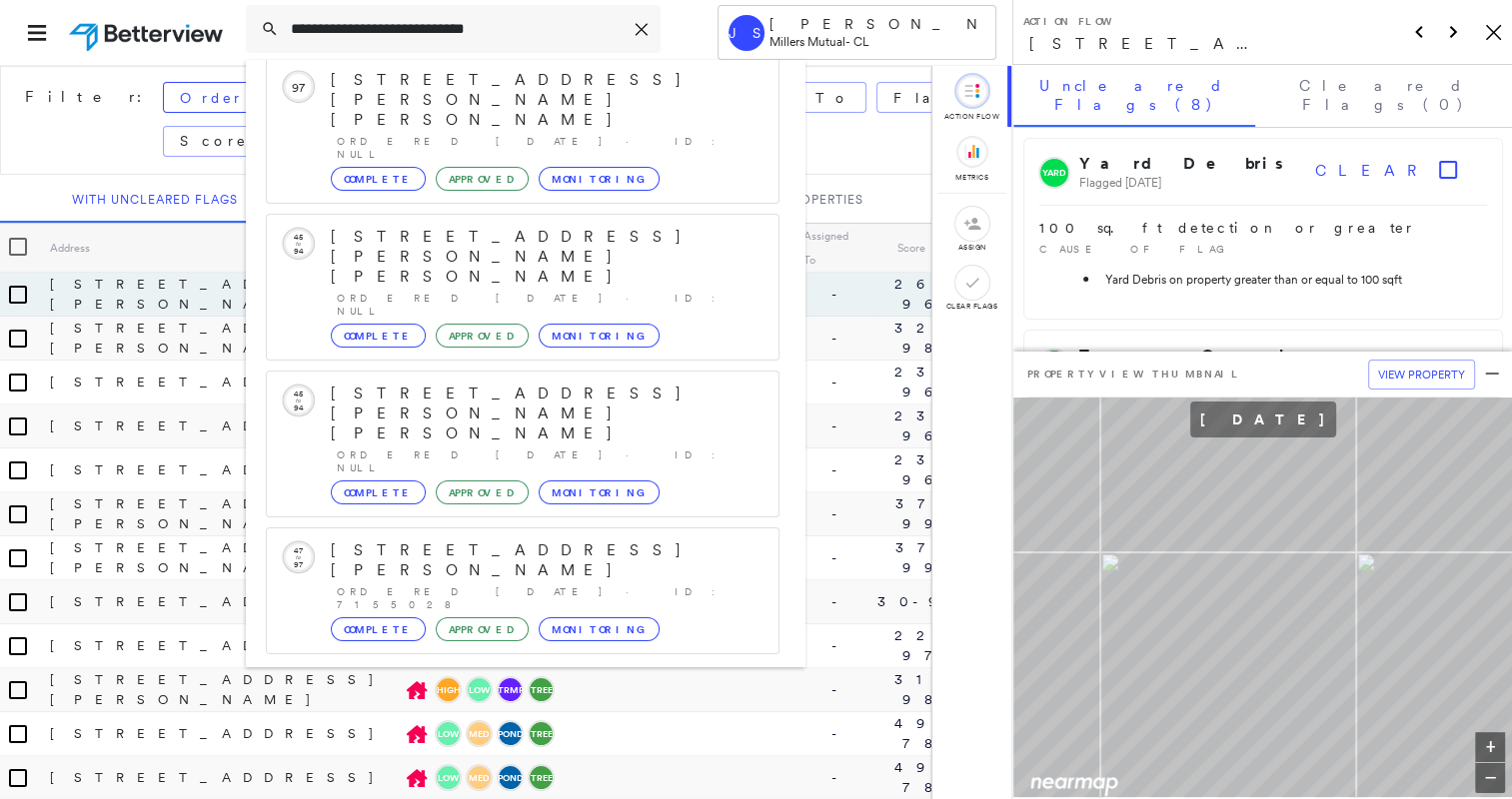 type on "**********" 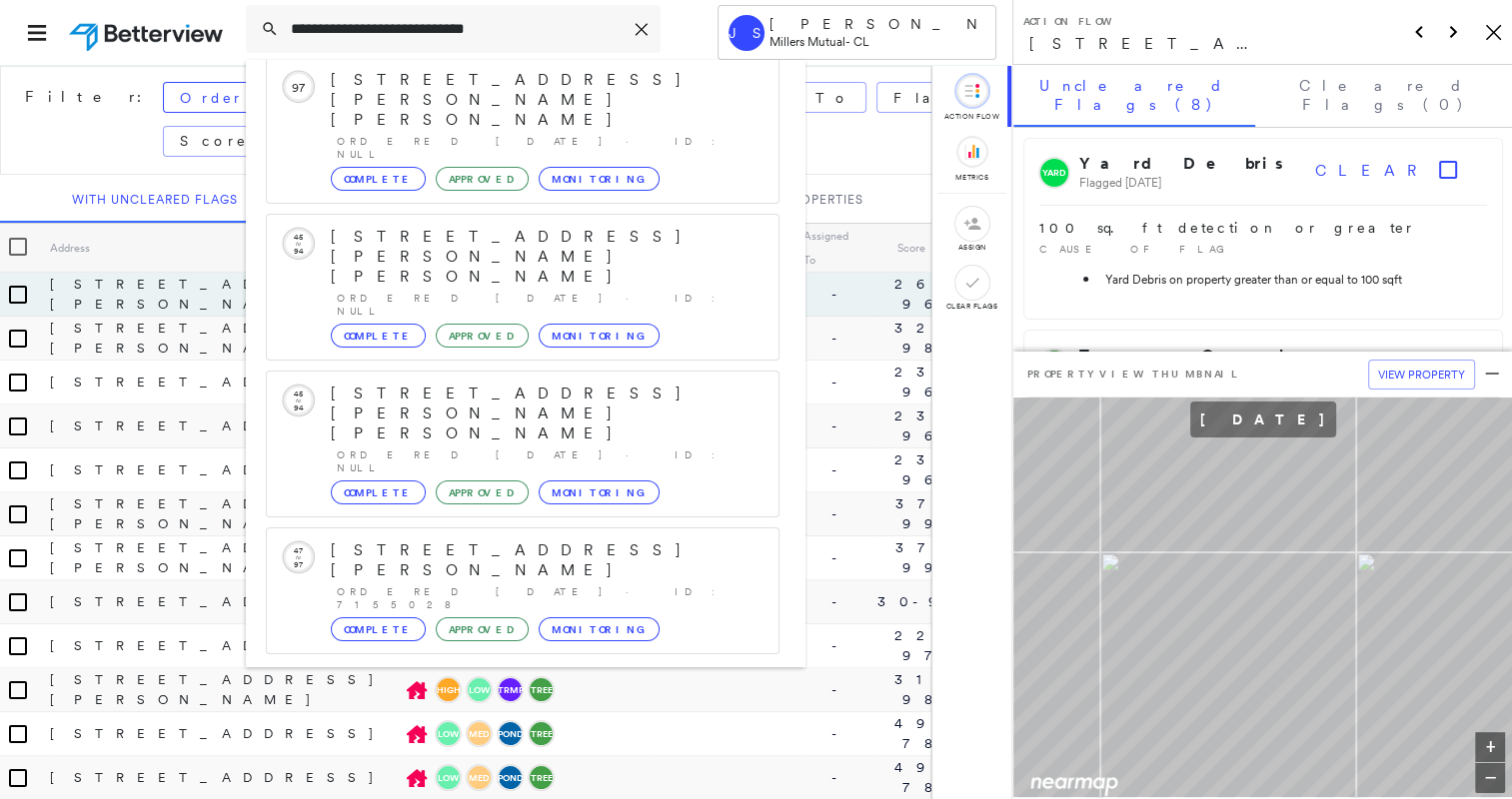 click 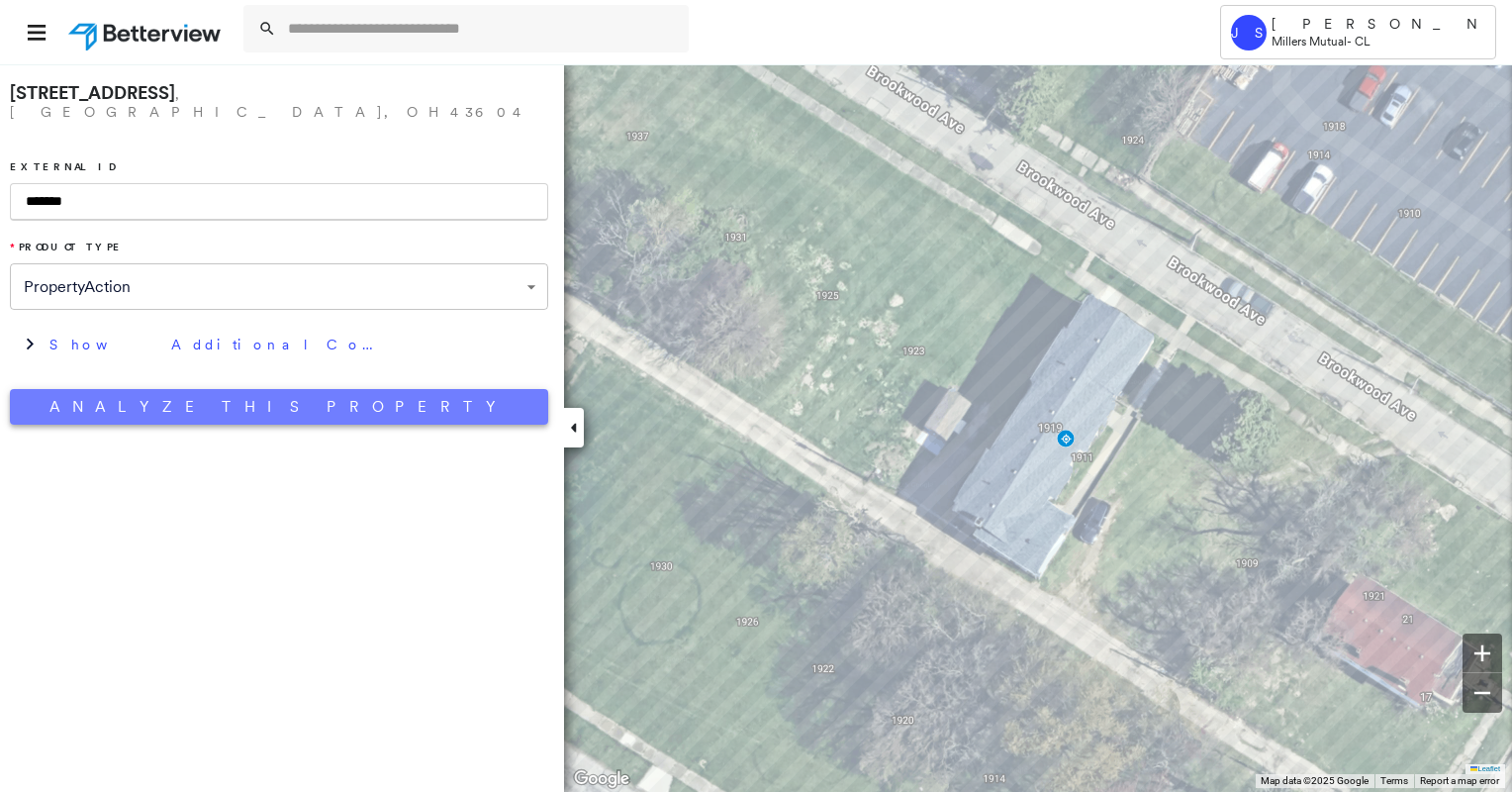 type on "*******" 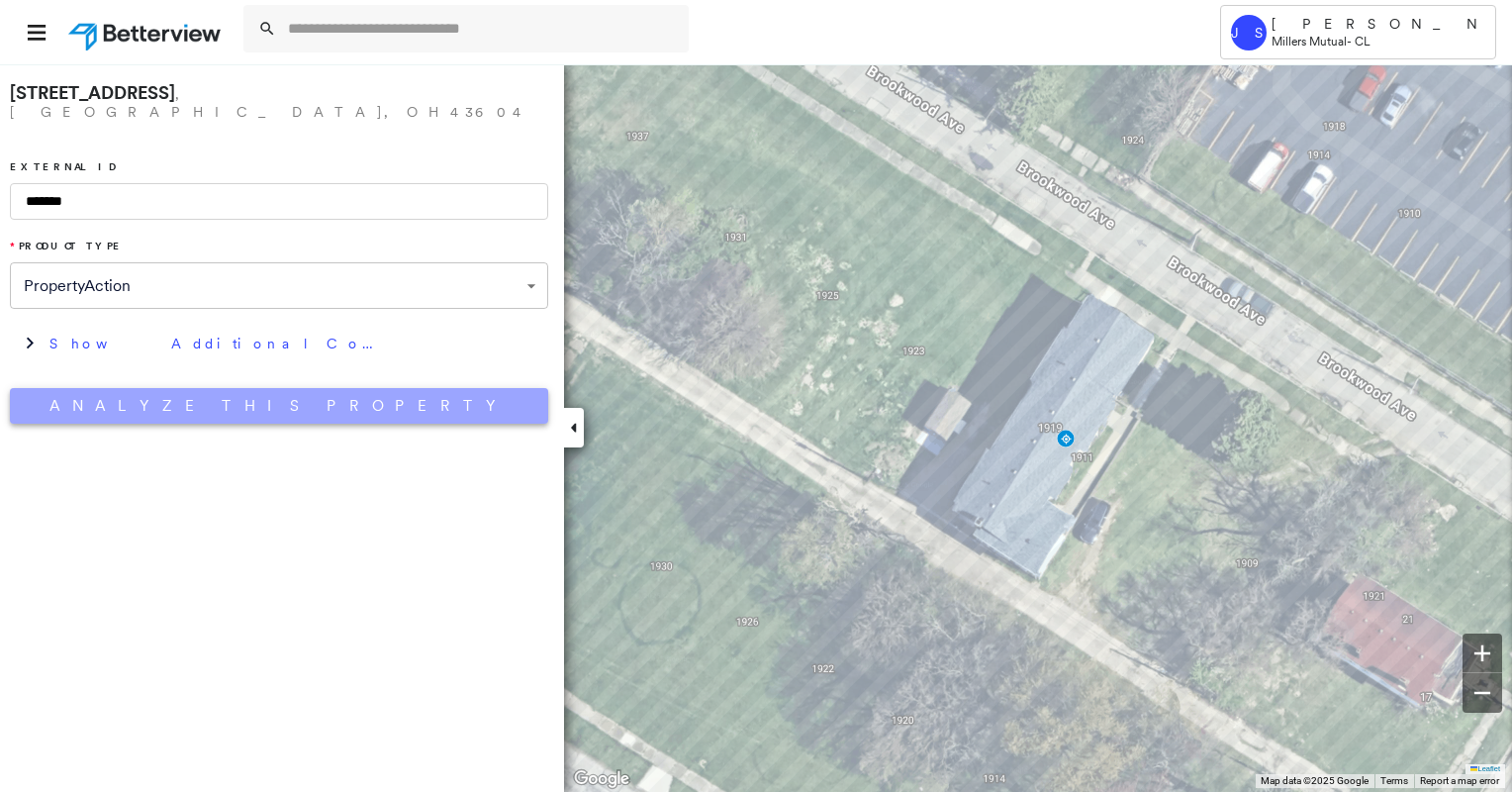 click on "Analyze This Property" at bounding box center [279, 406] 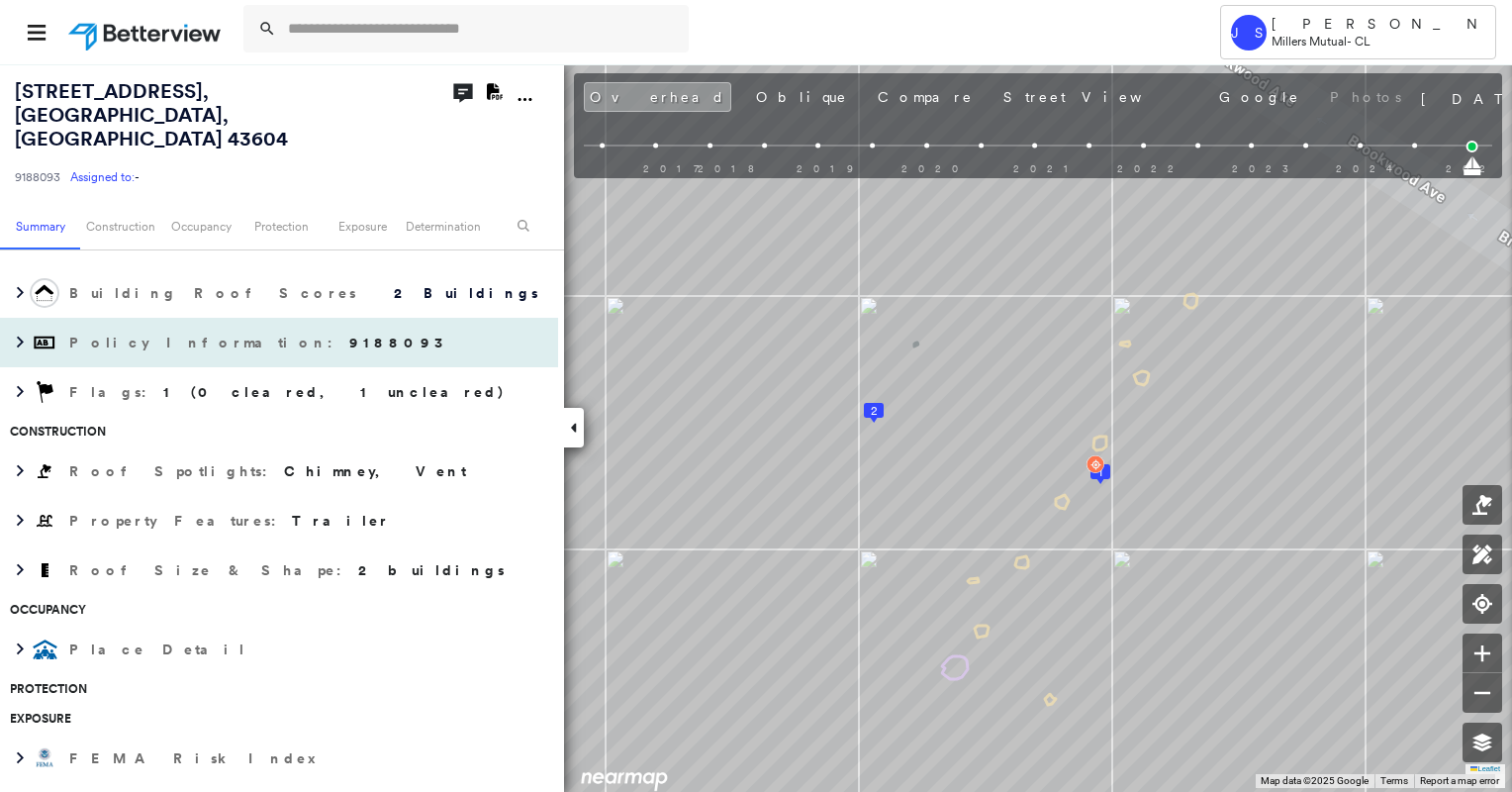 scroll, scrollTop: 396, scrollLeft: 0, axis: vertical 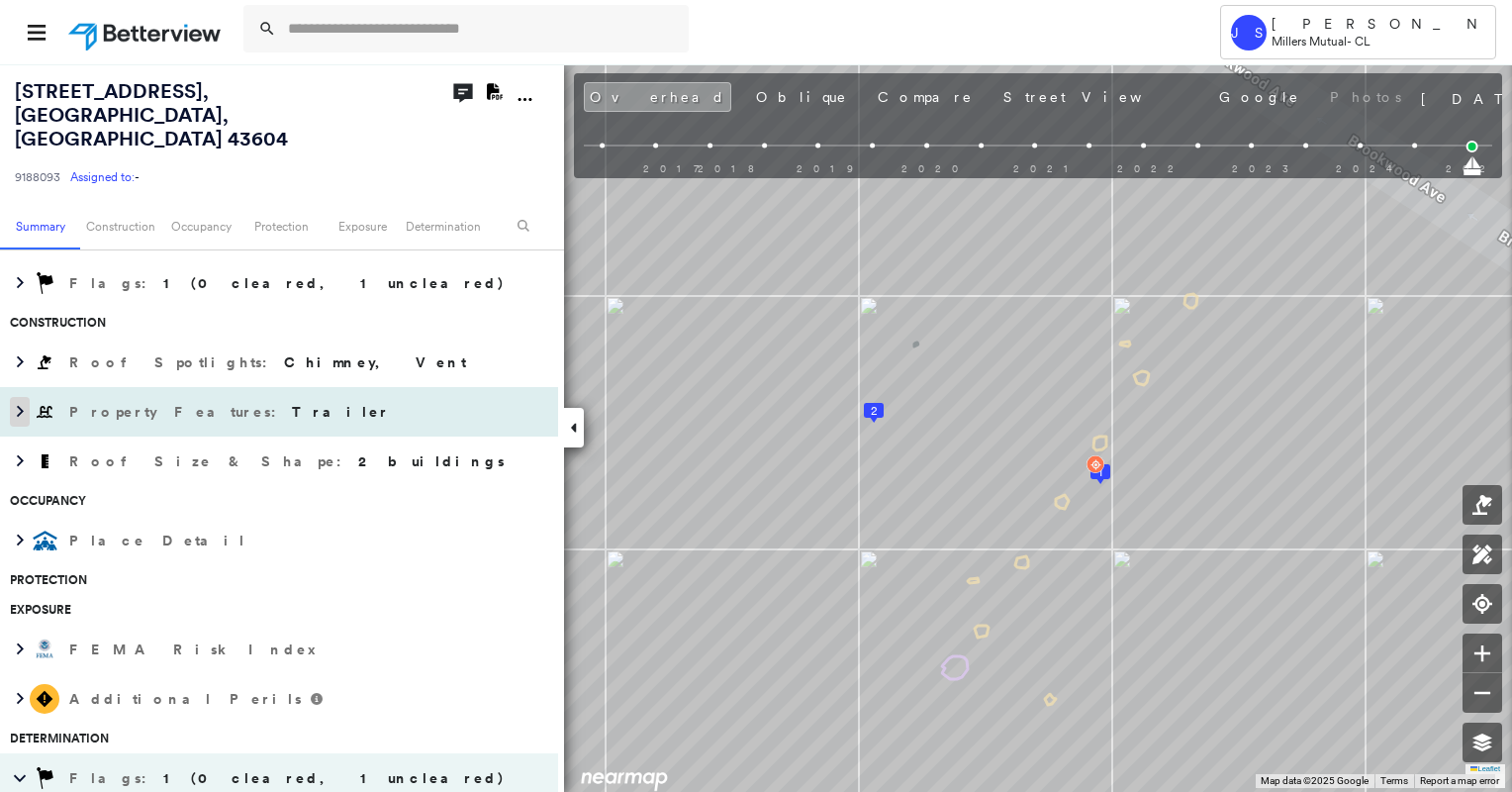 click at bounding box center (20, 412) 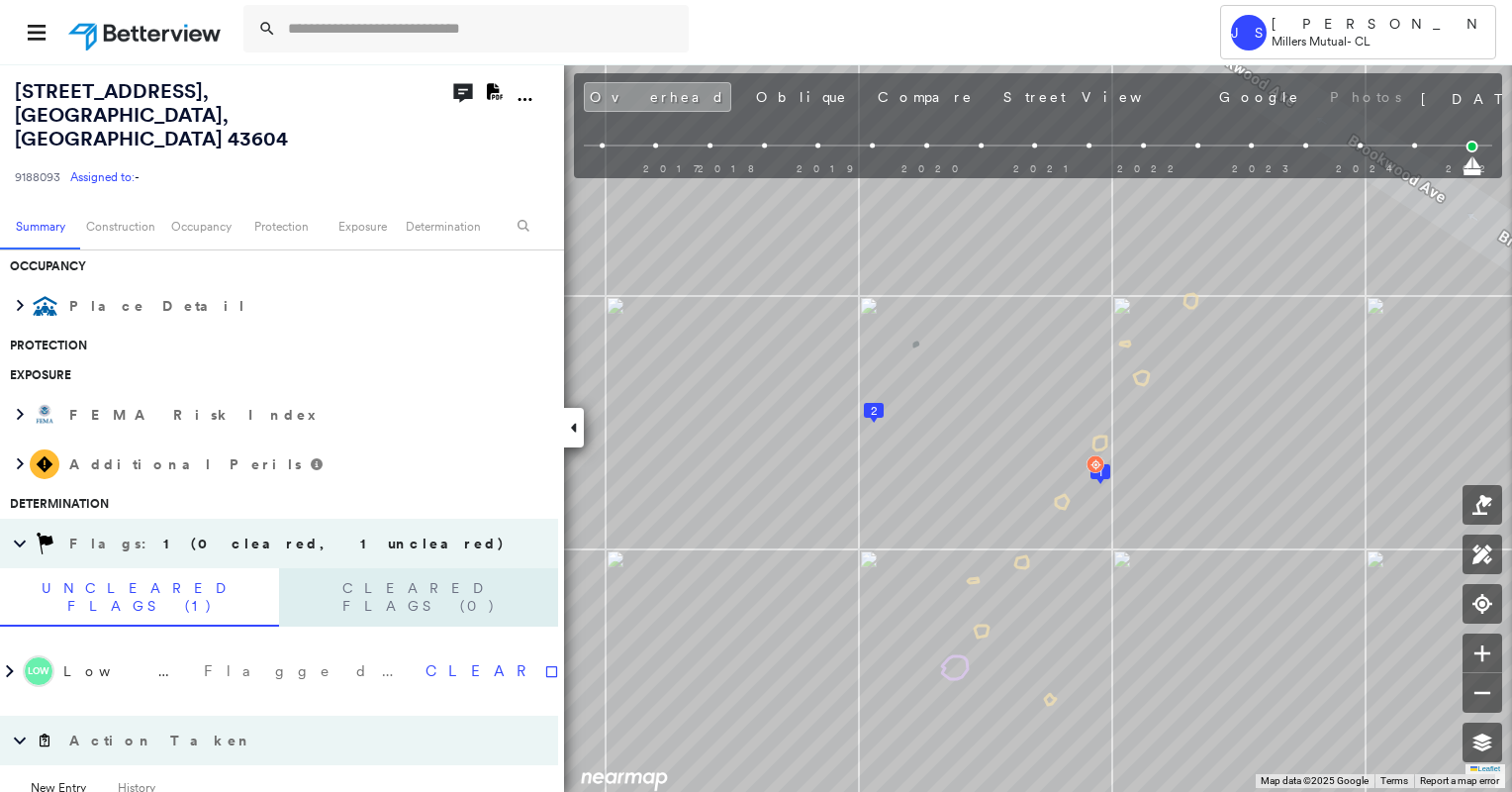 scroll, scrollTop: 693, scrollLeft: 0, axis: vertical 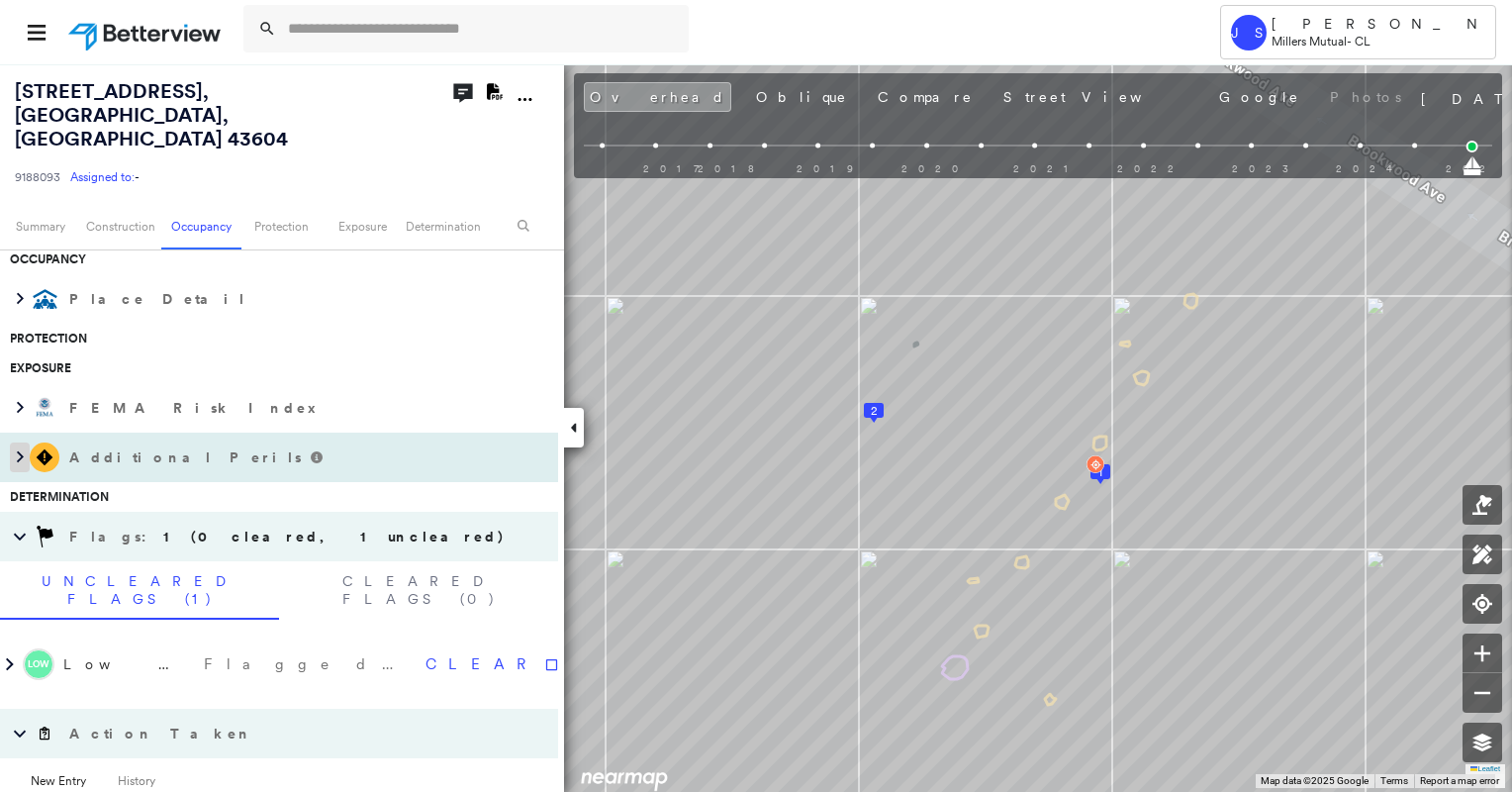 click at bounding box center (20, 457) 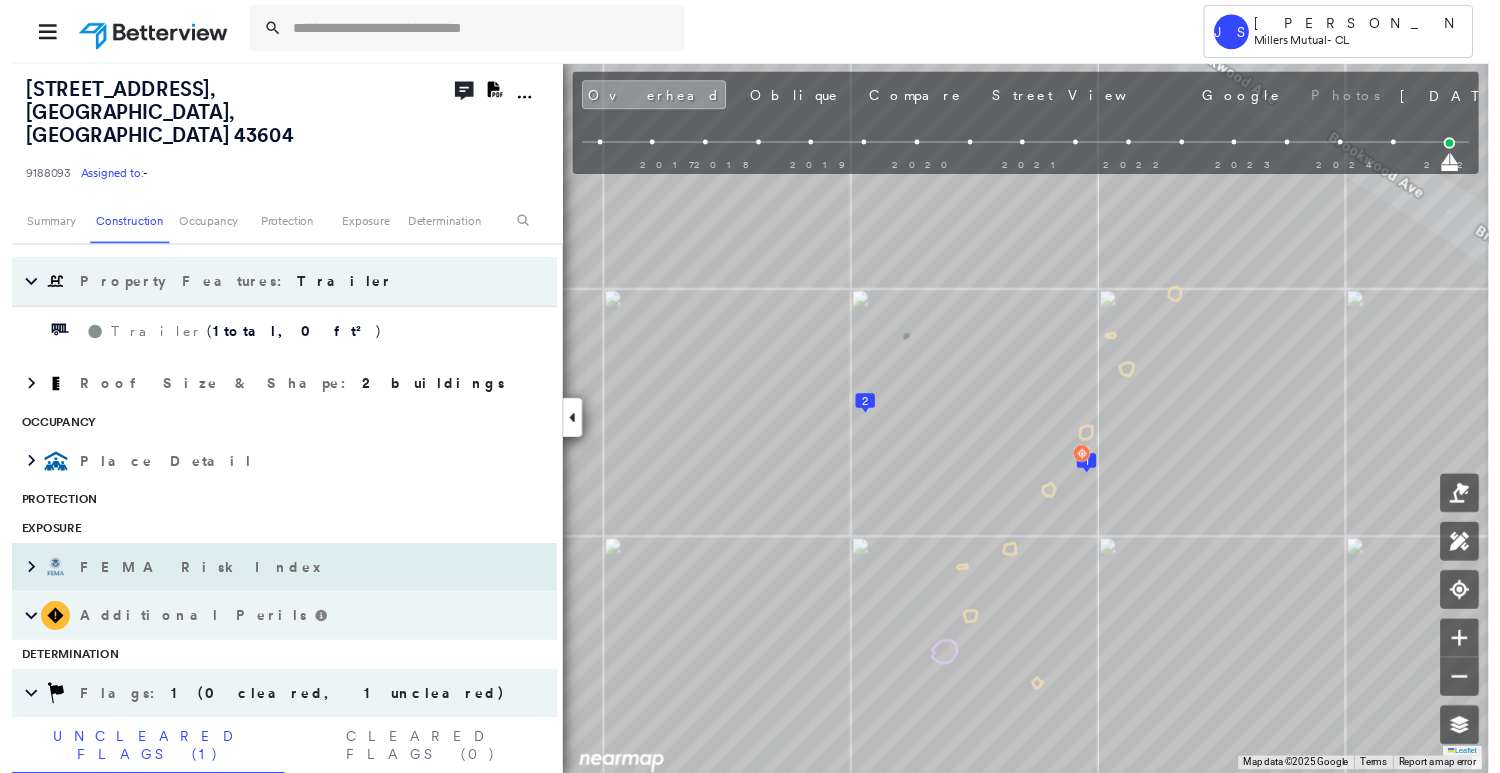 scroll, scrollTop: 0, scrollLeft: 0, axis: both 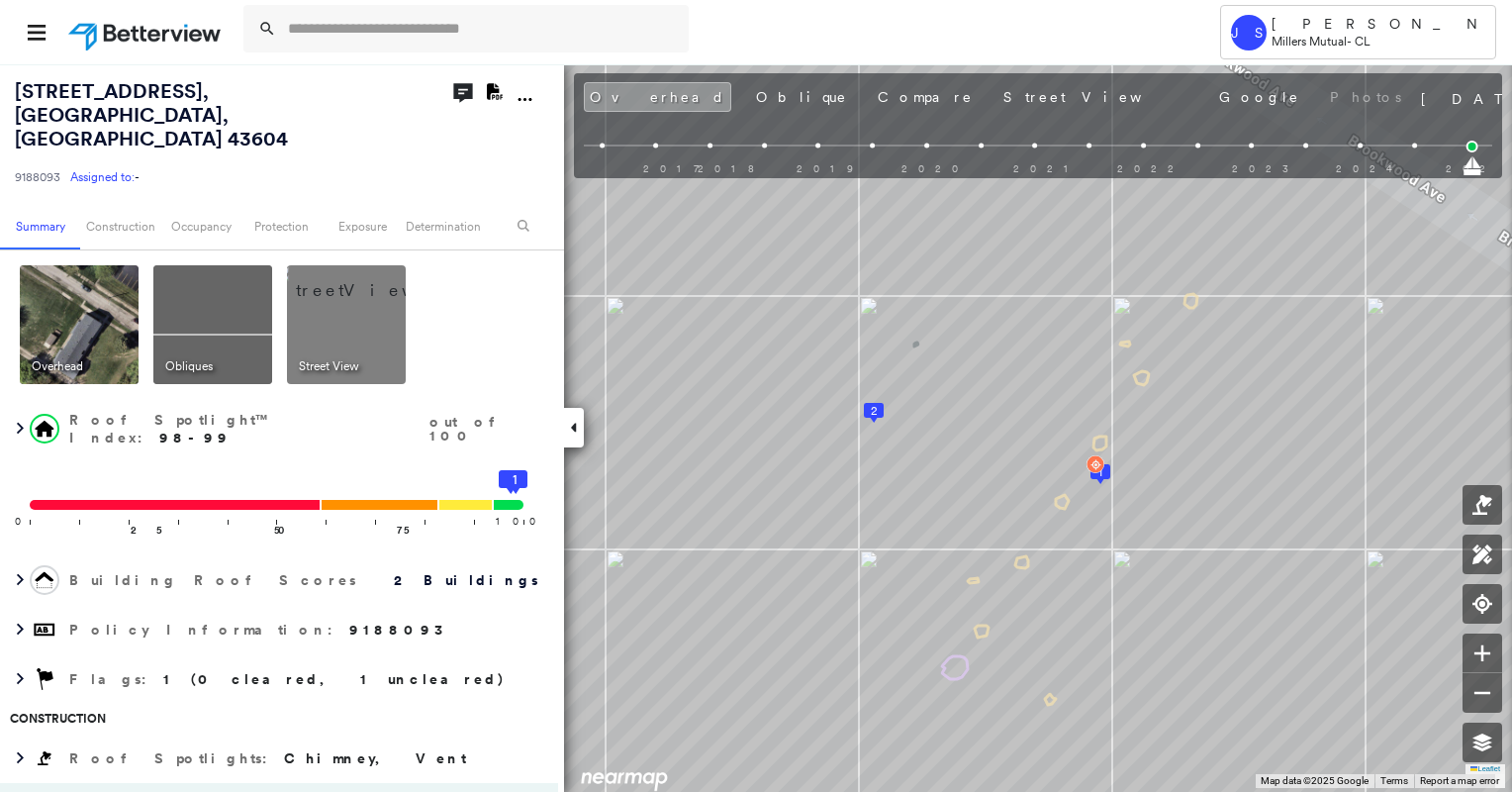 click at bounding box center (370, 280) 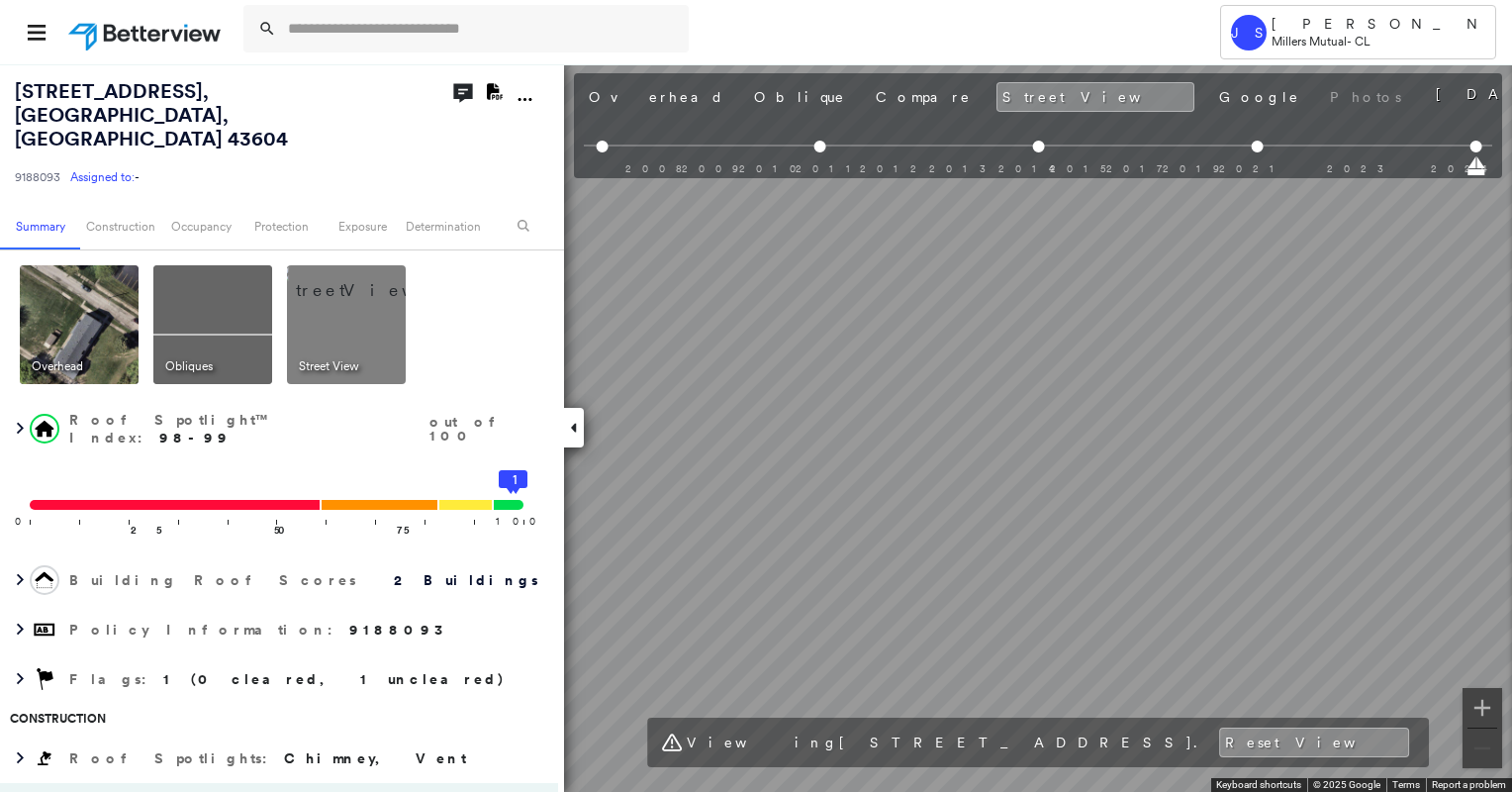 click on "Tower JS Jean Steinruck Millers Mutual  -   CL 1919  Brookwood Ave ,  Toledo, OH 43604 9188093 Assigned to:  - Assigned to:  - 9188093 Assigned to:  - Open Comments Download PDF Report Summary Construction Occupancy Protection Exposure Determination Overhead Obliques Street View Roof Spotlight™ Index :  98-99 out of 100 0 100 25 50 75 2 1 Building Roof Scores 2 Buildings Policy Information :  9188093 Flags :  1 (0 cleared, 1 uncleared) Construction Roof Spotlights :  Chimney, Vent Property Features :  Trailer Trailer ( 1  total, 0 ft² ) Roof Size & Shape :  2 buildings  Occupancy Place Detail Protection Exposure FEMA Risk Index Additional Perils Determination Flags :  1 (0 cleared, 1 uncleared) Uncleared Flags (1) Cleared Flags  (0) LOW Low Priority Flagged 07/22/25 Clear Action Taken New Entry History Quote/New Business Terms & Conditions Added ACV Endorsement Added Cosmetic Endorsement Inspection/Loss Control Report Information Added to Inspection Survey Onsite Inspection Ordered General Save Renewal" at bounding box center (756, 396) 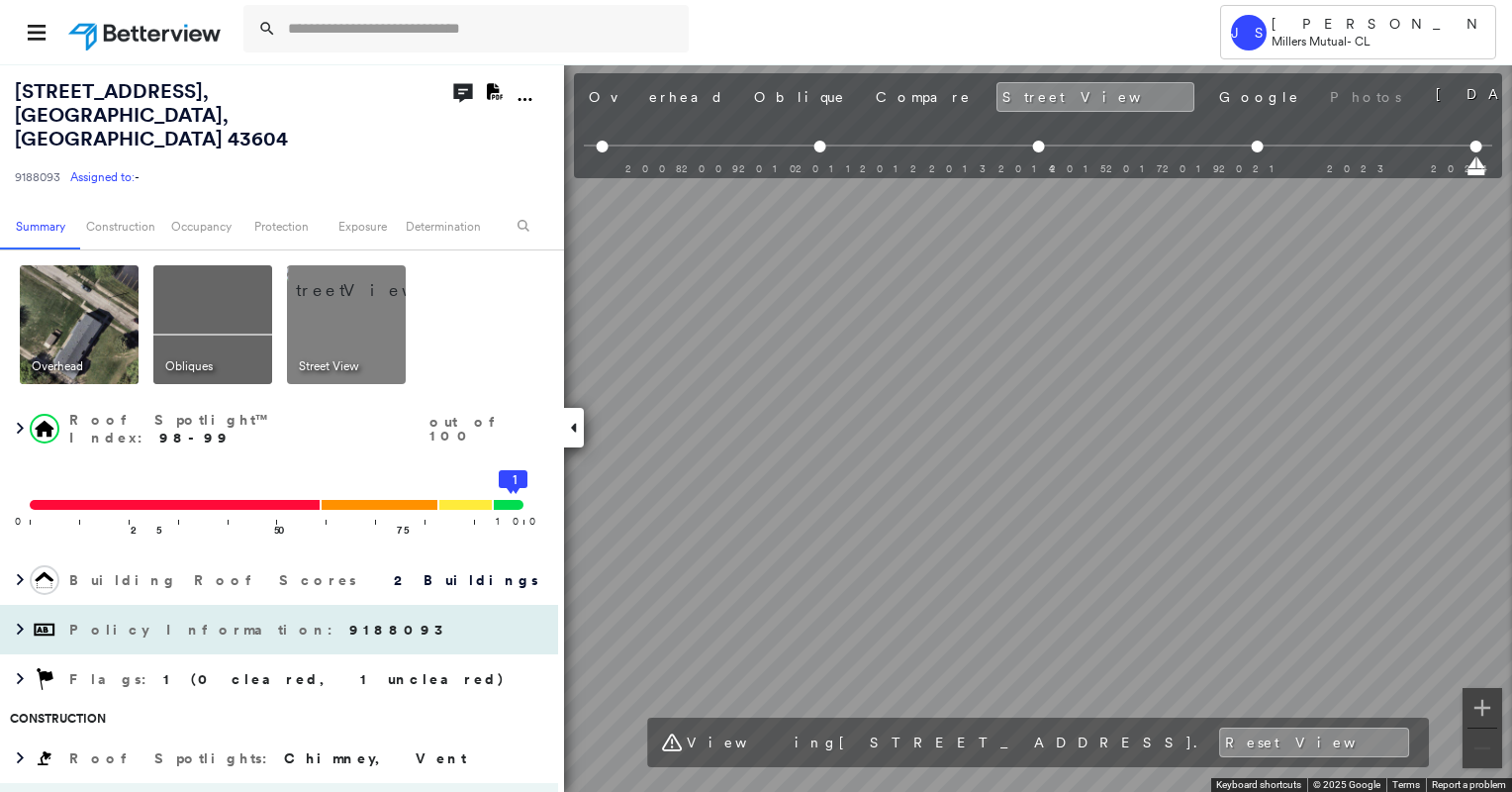 click on "1919  Brookwood Ave ,  Toledo, OH 43604 9188093 Assigned to:  - Assigned to:  - 9188093 Assigned to:  - Open Comments Download PDF Report Summary Construction Occupancy Protection Exposure Determination Overhead Obliques Street View Roof Spotlight™ Index :  98-99 out of 100 0 100 25 50 75 2 1 Building Roof Scores 2 Buildings Policy Information :  9188093 Flags :  1 (0 cleared, 1 uncleared) Construction Roof Spotlights :  Chimney, Vent Property Features :  Trailer Trailer ( 1  total, 0 ft² ) Roof Size & Shape :  2 buildings  Occupancy Place Detail Protection Exposure FEMA Risk Index Additional Perils Determination Flags :  1 (0 cleared, 1 uncleared) Uncleared Flags (1) Cleared Flags  (0) LOW Low Priority Flagged 07/22/25 Clear Action Taken New Entry History Quote/New Business Terms & Conditions Added ACV Endorsement Added Cosmetic Endorsement Inspection/Loss Control Report Information Added to Inspection Survey Onsite Inspection Ordered Determined No Inspection Needed General Reject/Decline - New Business" at bounding box center [756, 428] 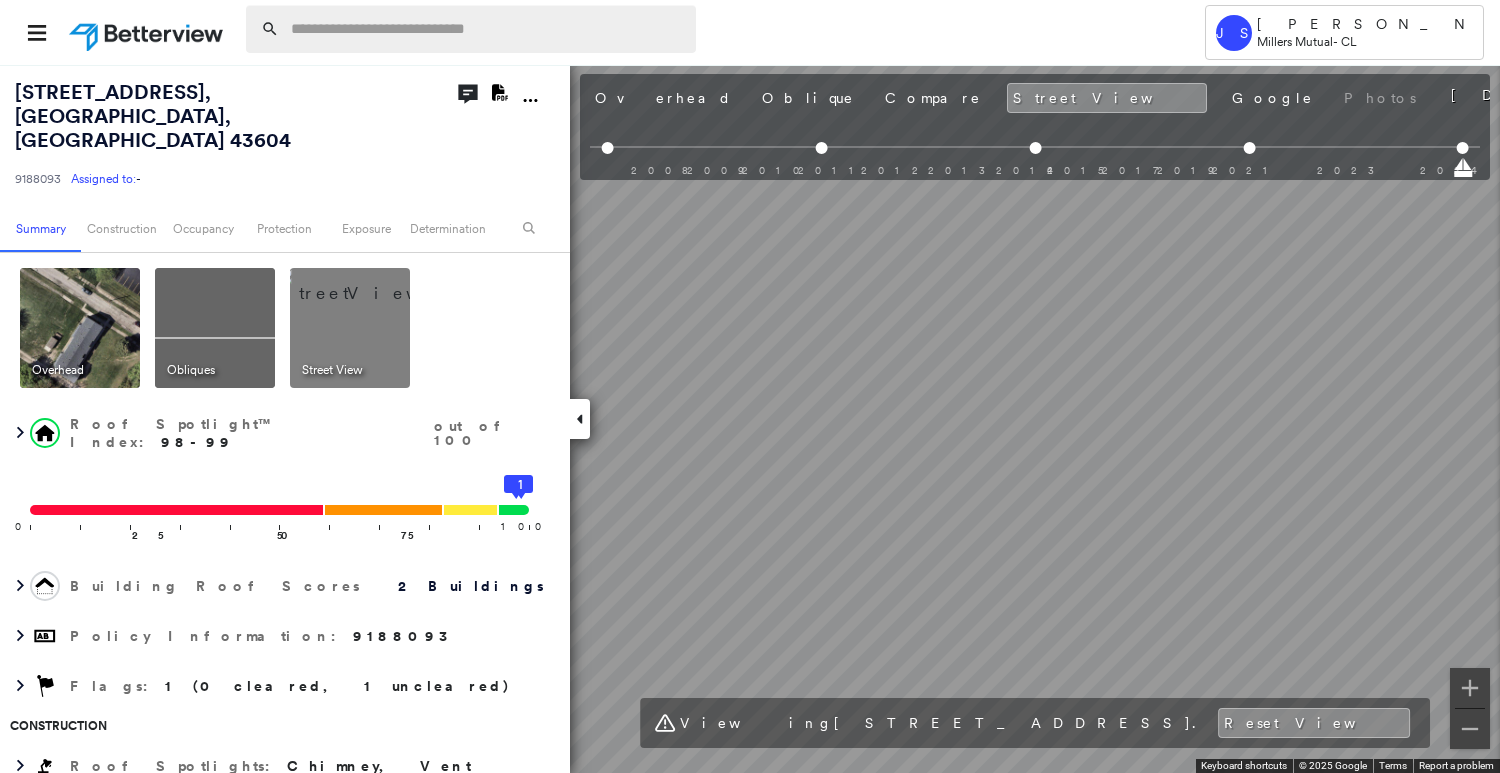 click at bounding box center [487, 29] 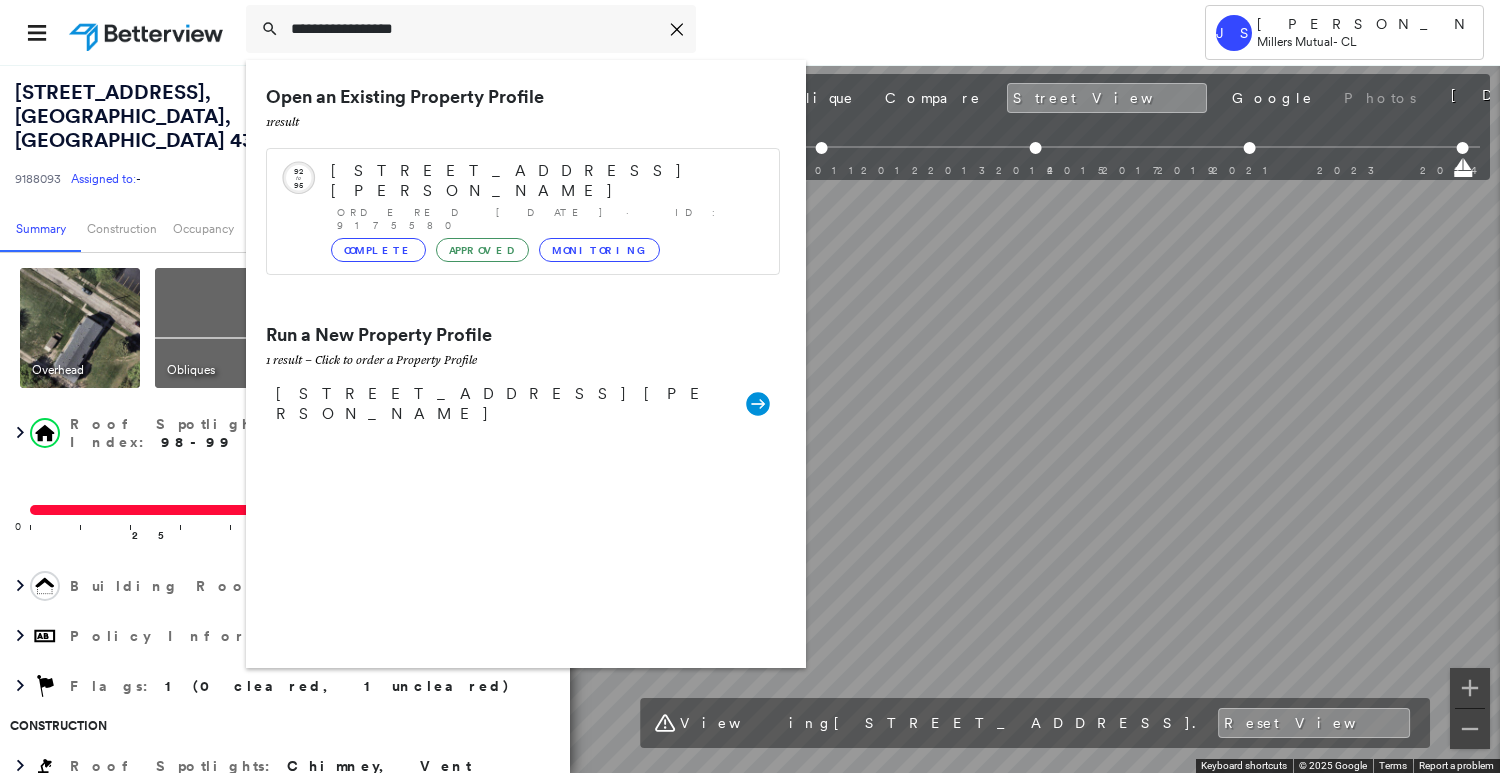 type on "**********" 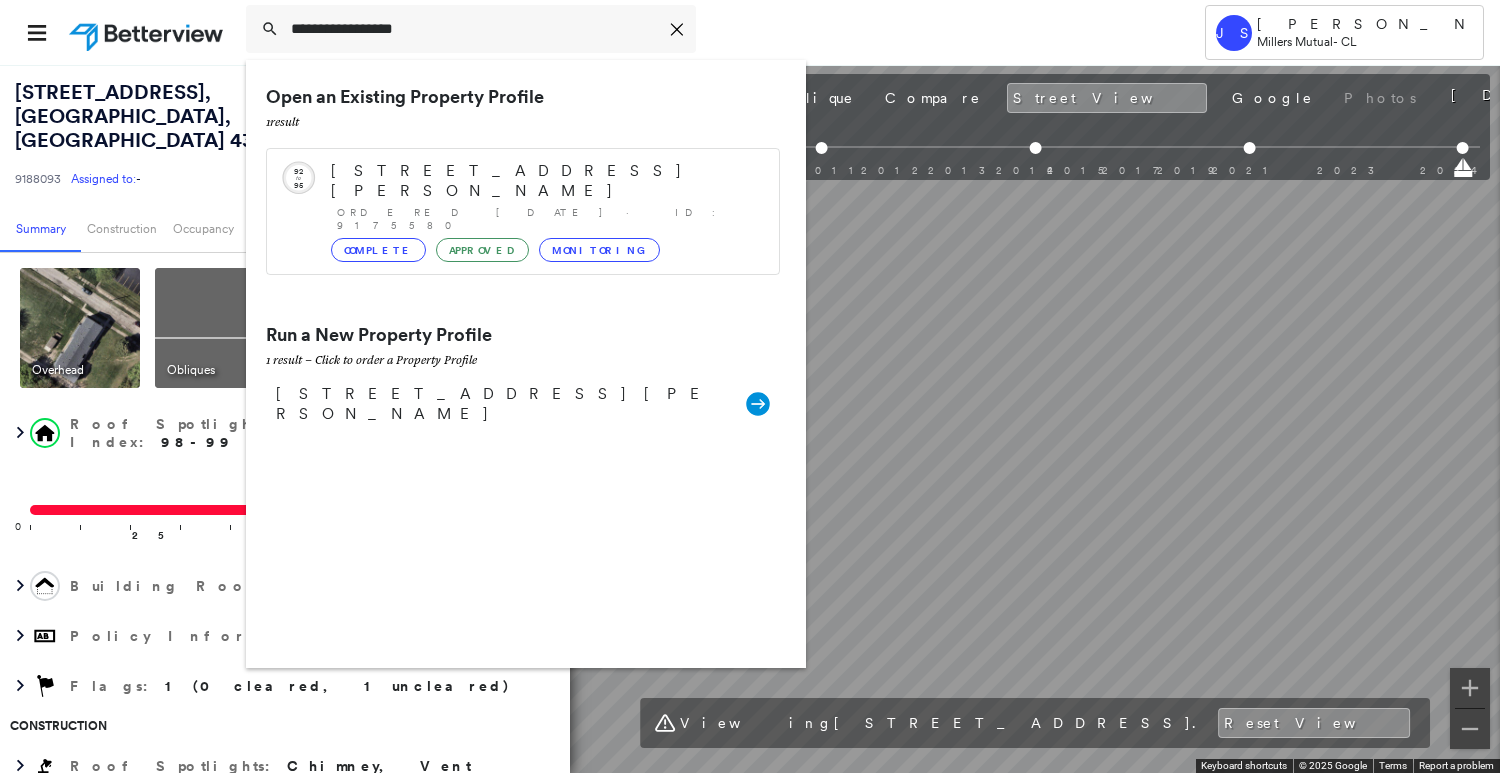 click on "326  Layfield Rd, Perkiomenville, PA 18074" at bounding box center [545, 181] 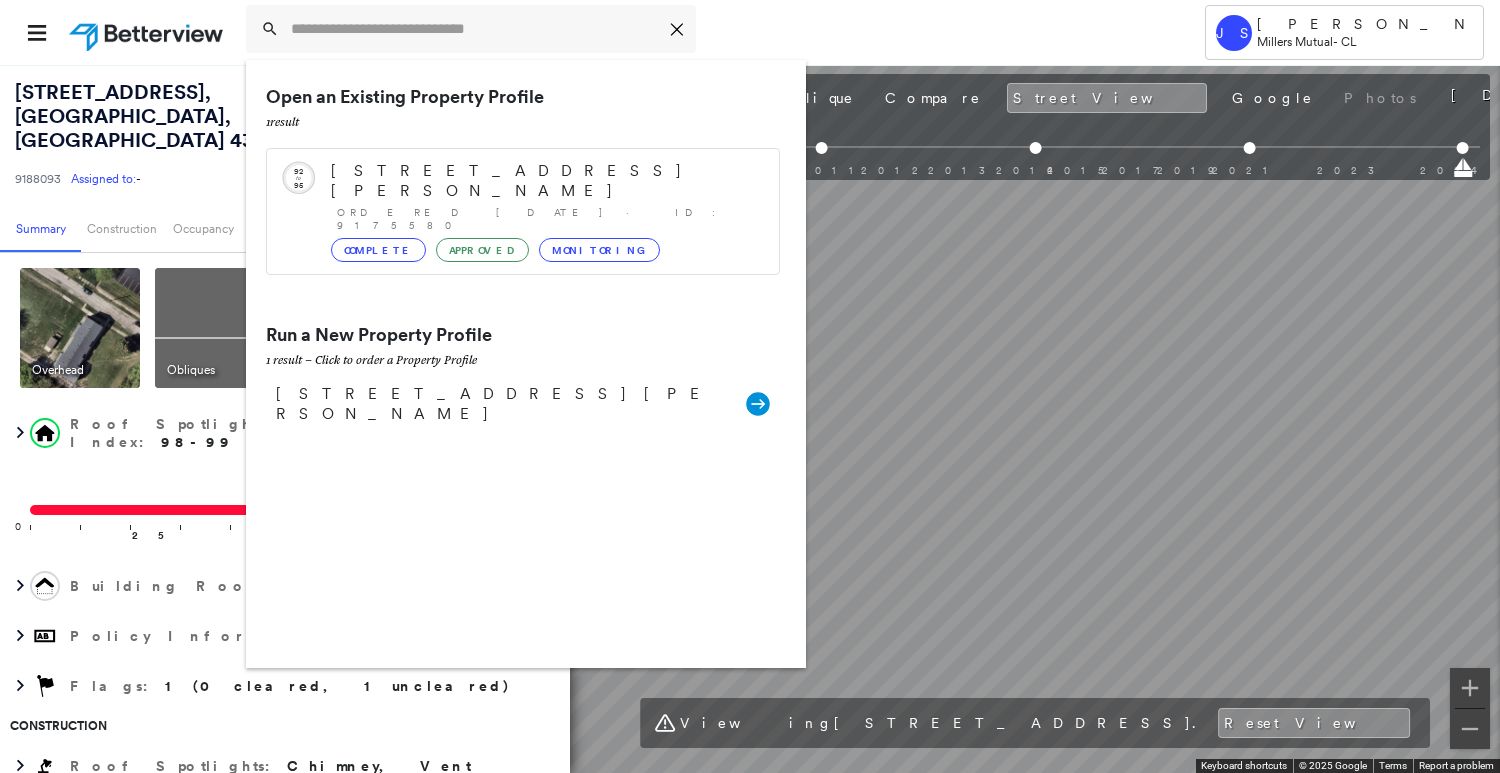 click on "Exposure" at bounding box center [366, 228] 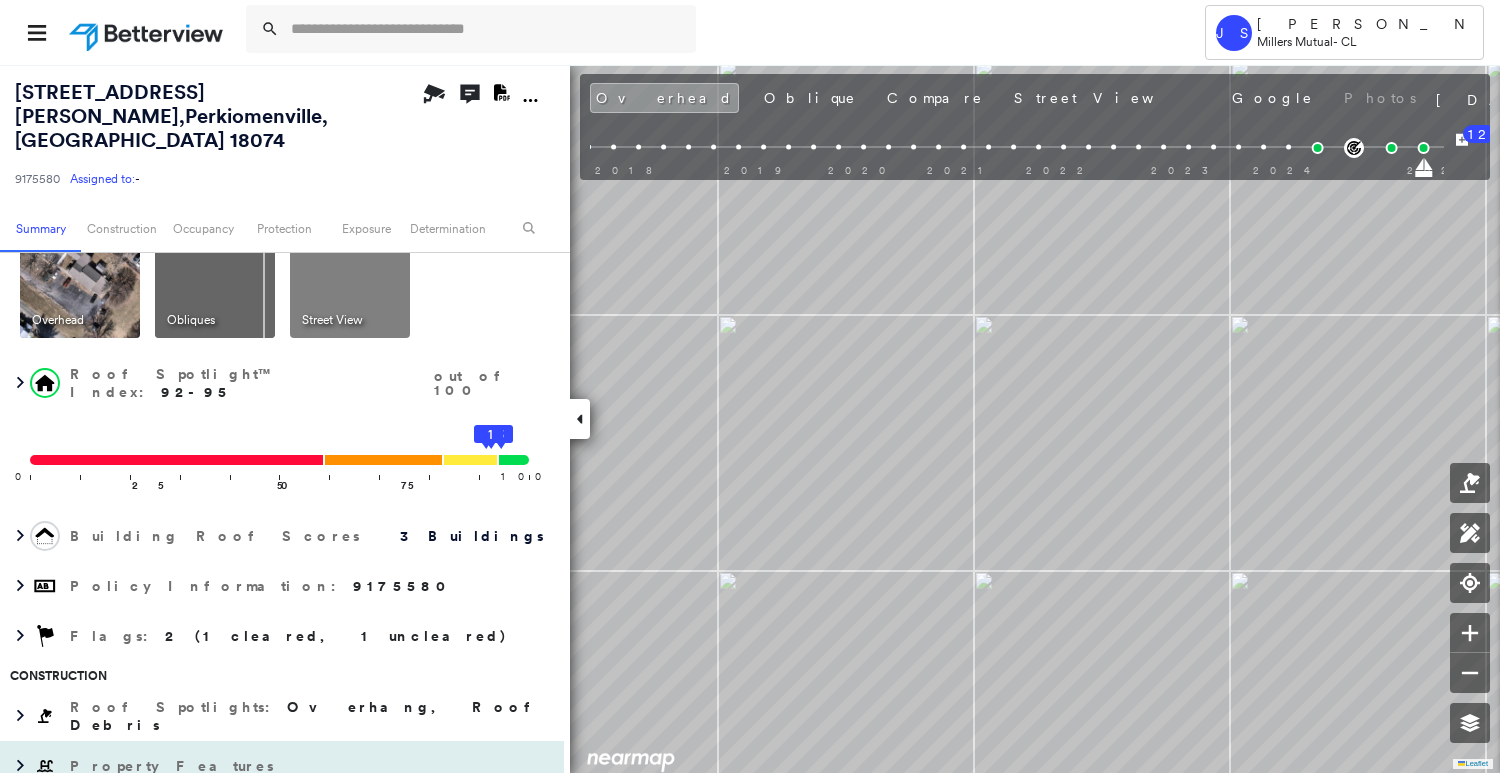 scroll, scrollTop: 0, scrollLeft: 0, axis: both 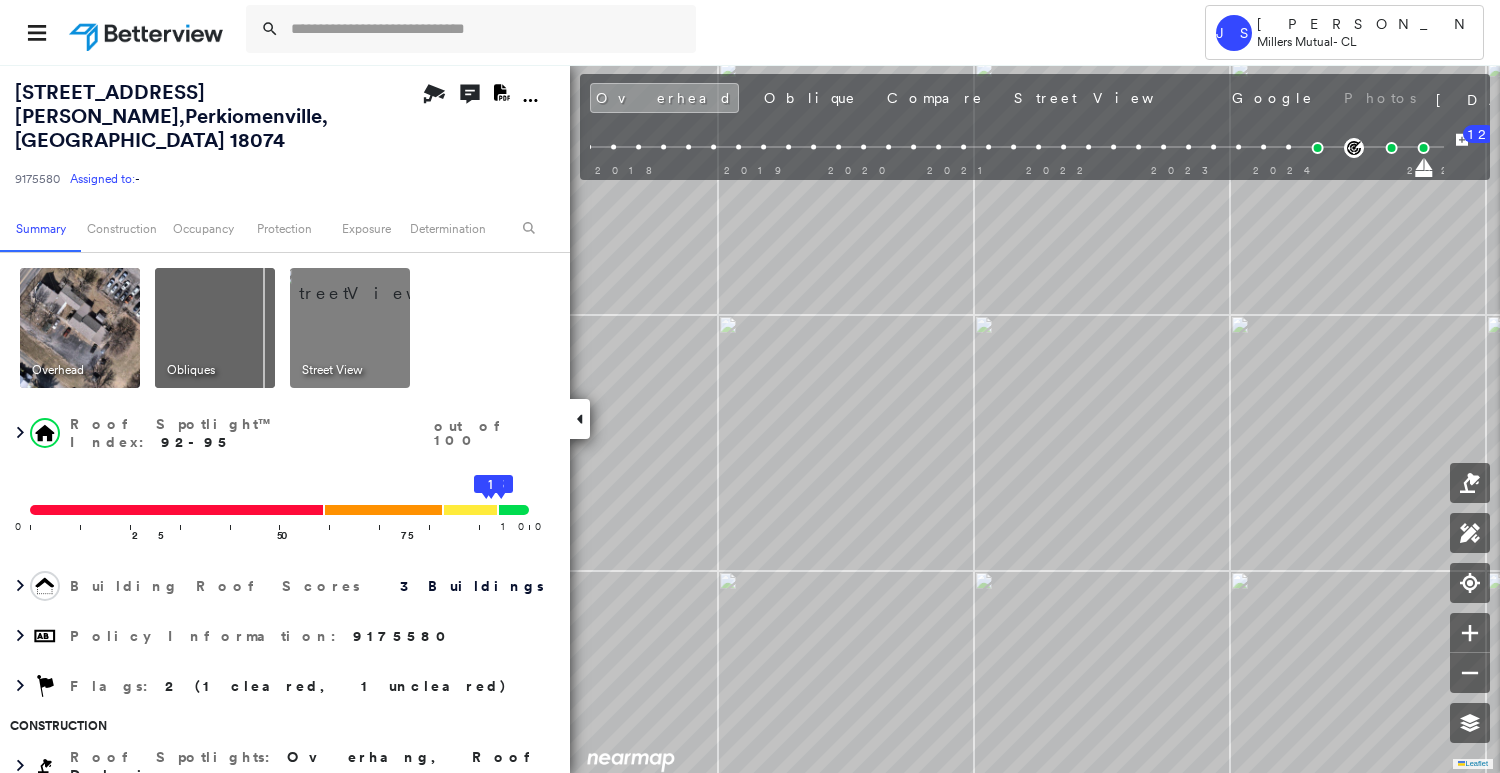 click at bounding box center [374, 283] 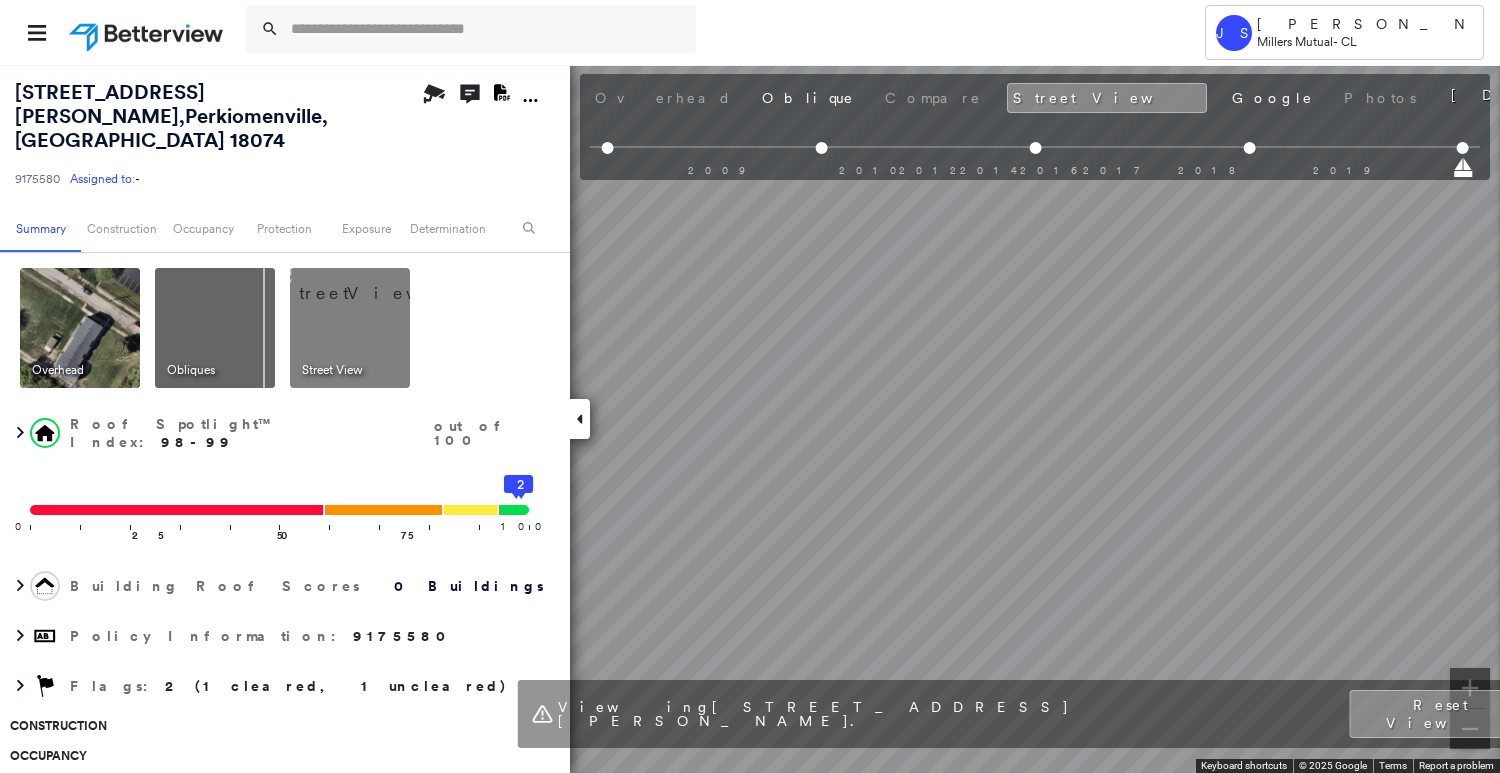 click on "Tower JS Jean Steinruck Millers Mutual  -   CL 326  Layfield Rd ,  Perkiomenville, PA 18074 9175580 Assigned to:  - Assigned to:  - 9175580 Assigned to:  - Open Comments Download PDF Report Summary Construction Occupancy Protection Exposure Determination Overhead Obliques Street View Roof Spotlight™ Index :  98-99 out of 100 0 100 25 50 75 1 2 Building Roof Scores 0 Buildings Policy Information :  9175580 Flags :  2 (1 cleared, 1 uncleared) Construction Occupancy Place Detail Protection Exposure FEMA Risk Index Additional Perils Determination Flags :  2 (1 cleared, 1 uncleared) Uncleared Flags (1) Cleared Flags  (1) LOW Low Priority Flagged 07/29/24 Clear Action Taken New Entry History Quote/New Business Terms & Conditions Added ACV Endorsement Added Cosmetic Endorsement Inspection/Loss Control Report Information Added to Inspection Survey Onsite Inspection Ordered Determined No Inspection Needed General Used Report to Further Agent/Insured Discussion Reject/Decline - New Business Save Renewal General Save" at bounding box center [750, 386] 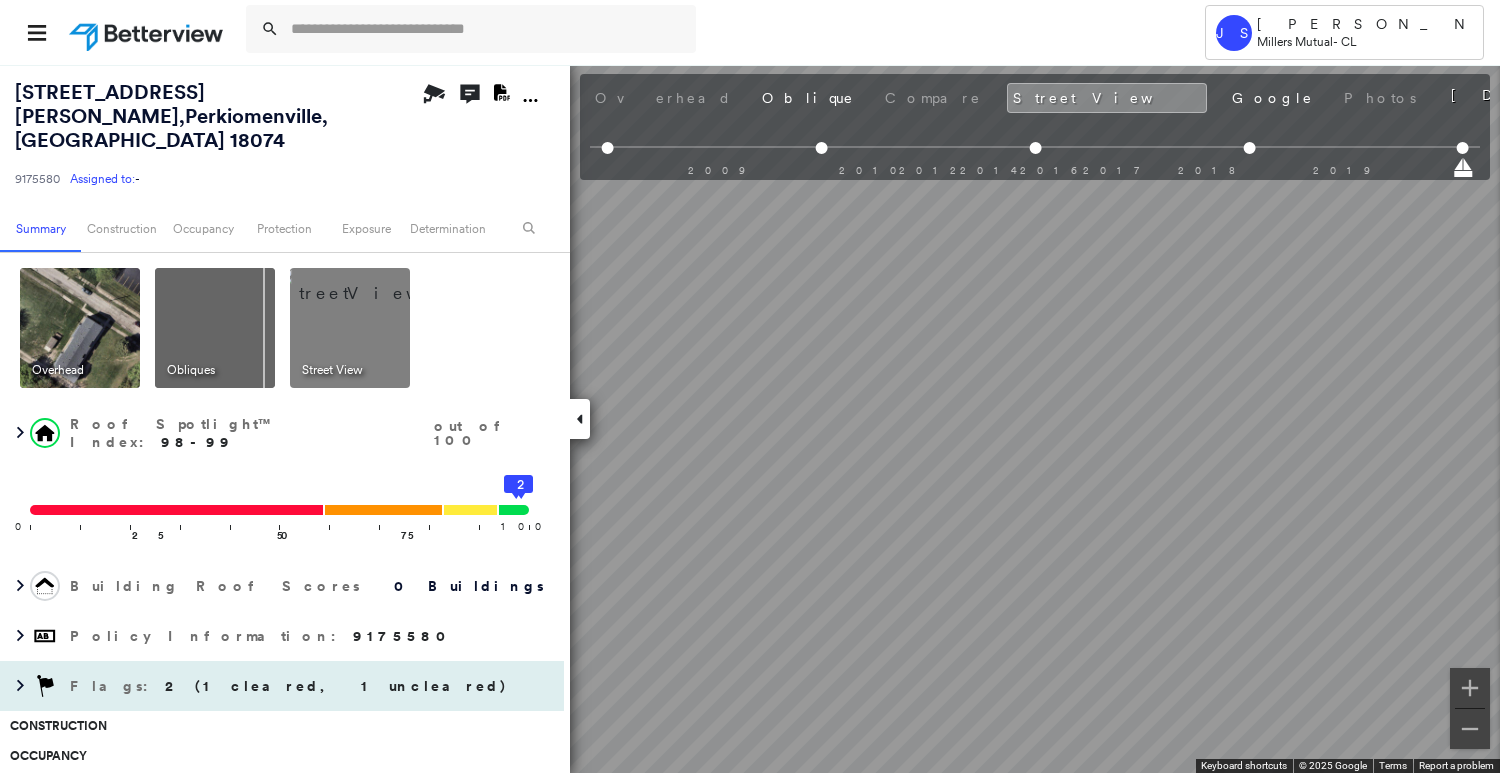 click on "326  Layfield Rd ,  Perkiomenville, PA 18074 9175580 Assigned to:  - Assigned to:  - 9175580 Assigned to:  - Open Comments Download PDF Report Summary Construction Occupancy Protection Exposure Determination Overhead Obliques Street View Roof Spotlight™ Index :  98-99 out of 100 0 100 25 50 75 1 2 Building Roof Scores 0 Buildings Policy Information :  9175580 Flags :  2 (1 cleared, 1 uncleared) Construction Occupancy Place Detail Protection Exposure FEMA Risk Index Additional Perils Determination Flags :  2 (1 cleared, 1 uncleared) Uncleared Flags (1) Cleared Flags  (1) LOW Low Priority Flagged 07/29/24 Clear Action Taken New Entry History Quote/New Business Terms & Conditions Added ACV Endorsement Added Cosmetic Endorsement Inspection/Loss Control Report Information Added to Inspection Survey Onsite Inspection Ordered Determined No Inspection Needed General Used Report to Further Agent/Insured Discussion Reject/Decline - New Business Allowed to Proceed / Policy Bound Added/Updated Building Information Save" at bounding box center [750, 418] 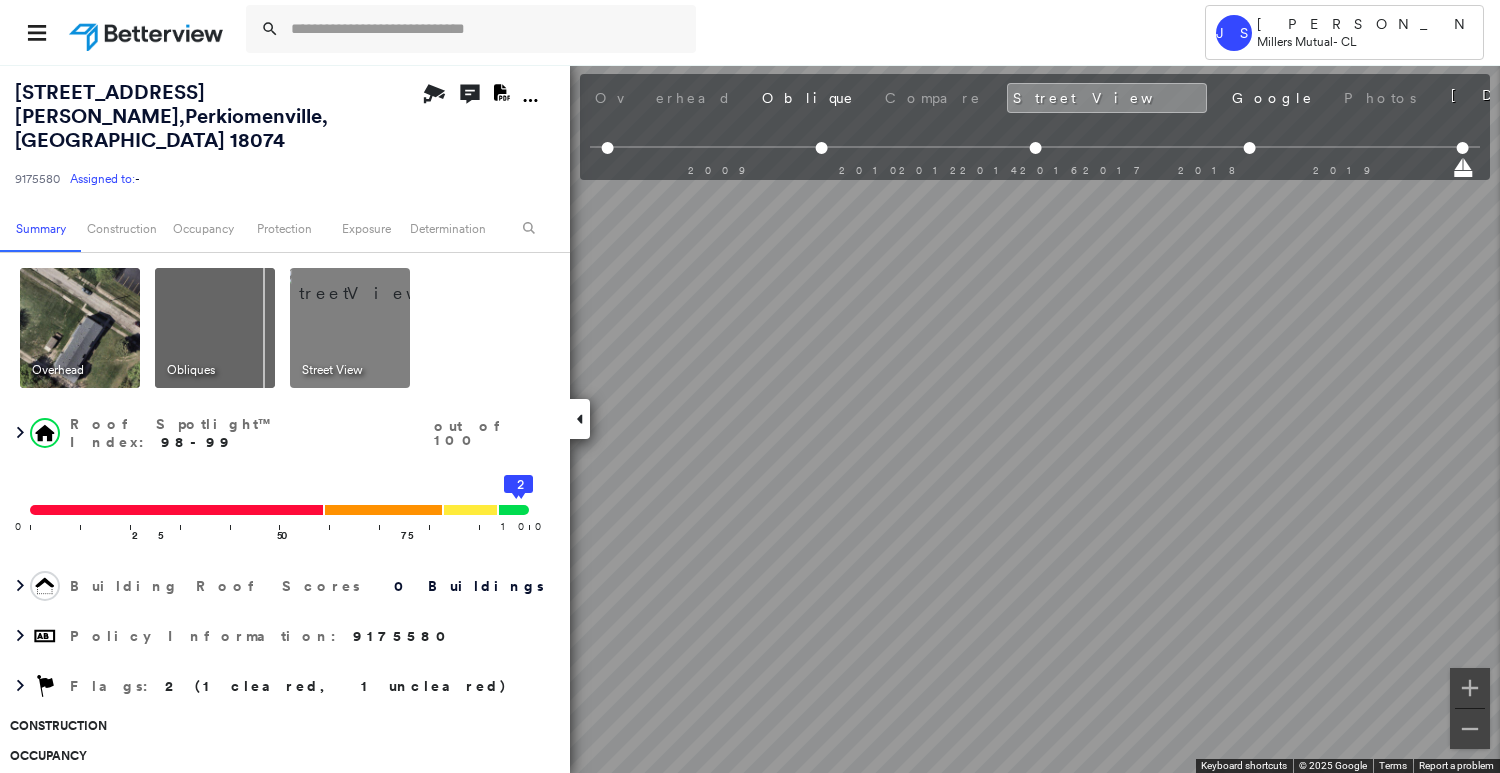click on "Tower JS Jean Steinruck Millers Mutual  -   CL 326  Layfield Rd ,  Perkiomenville, PA 18074 9175580 Assigned to:  - Assigned to:  - 9175580 Assigned to:  - Open Comments Download PDF Report Summary Construction Occupancy Protection Exposure Determination Overhead Obliques Street View Roof Spotlight™ Index :  98-99 out of 100 0 100 25 50 75 1 2 Building Roof Scores 0 Buildings Policy Information :  9175580 Flags :  2 (1 cleared, 1 uncleared) Construction Occupancy Place Detail Protection Exposure FEMA Risk Index Additional Perils Determination Flags :  2 (1 cleared, 1 uncleared) Uncleared Flags (1) Cleared Flags  (1) LOW Low Priority Flagged 07/29/24 Clear Action Taken New Entry History Quote/New Business Terms & Conditions Added ACV Endorsement Added Cosmetic Endorsement Inspection/Loss Control Report Information Added to Inspection Survey Onsite Inspection Ordered Determined No Inspection Needed General Used Report to Further Agent/Insured Discussion Reject/Decline - New Business Save Renewal General Save" at bounding box center [750, 386] 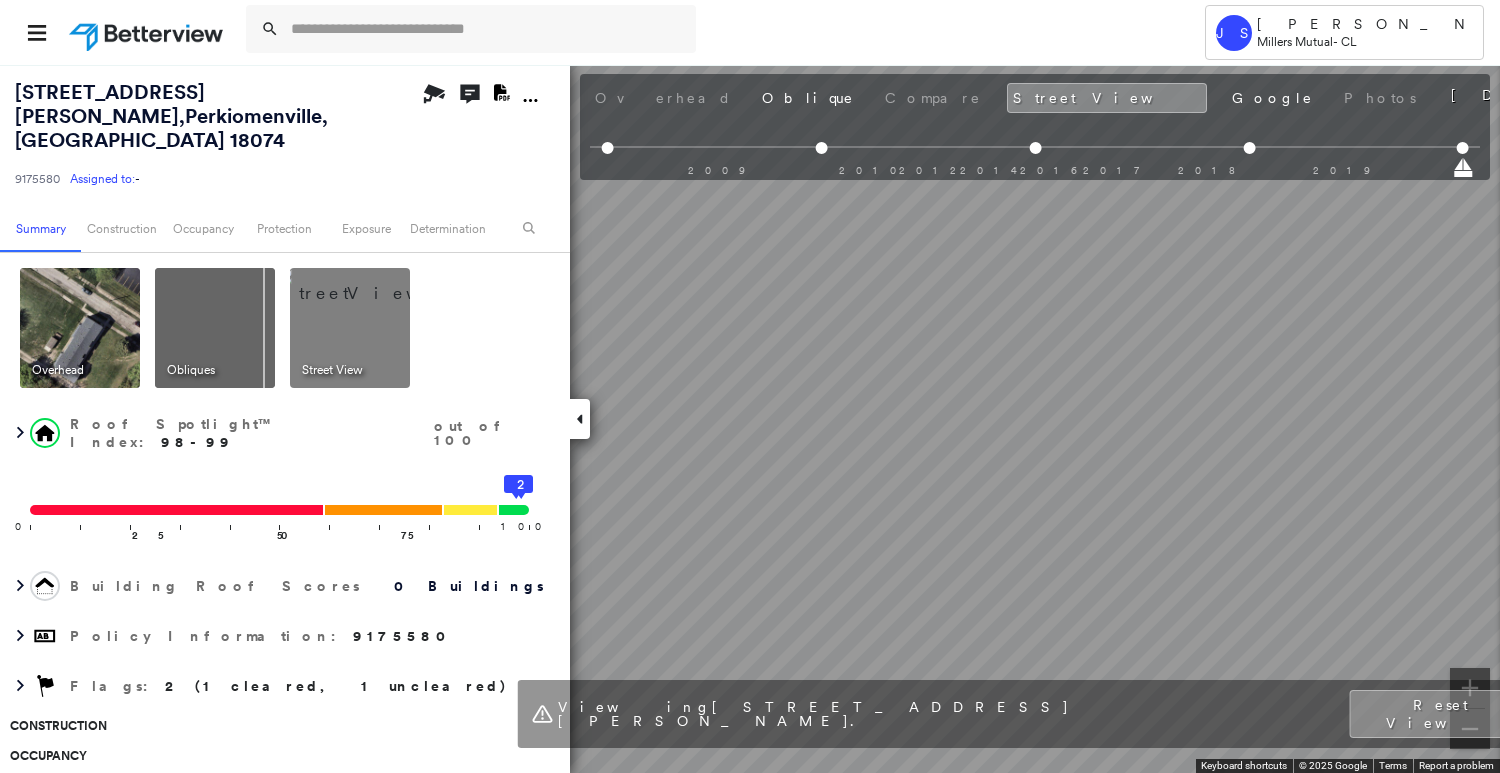 click on "Tower JS Jean Steinruck Millers Mutual  -   CL 326  Layfield Rd ,  Perkiomenville, PA 18074 9175580 Assigned to:  - Assigned to:  - 9175580 Assigned to:  - Open Comments Download PDF Report Summary Construction Occupancy Protection Exposure Determination Overhead Obliques Street View Roof Spotlight™ Index :  98-99 out of 100 0 100 25 50 75 1 2 Building Roof Scores 0 Buildings Policy Information :  9175580 Flags :  2 (1 cleared, 1 uncleared) Construction Occupancy Place Detail Protection Exposure FEMA Risk Index Additional Perils Determination Flags :  2 (1 cleared, 1 uncleared) Uncleared Flags (1) Cleared Flags  (1) LOW Low Priority Flagged 07/29/24 Clear Action Taken New Entry History Quote/New Business Terms & Conditions Added ACV Endorsement Added Cosmetic Endorsement Inspection/Loss Control Report Information Added to Inspection Survey Onsite Inspection Ordered Determined No Inspection Needed General Used Report to Further Agent/Insured Discussion Reject/Decline - New Business Save Renewal General Save" at bounding box center (750, 386) 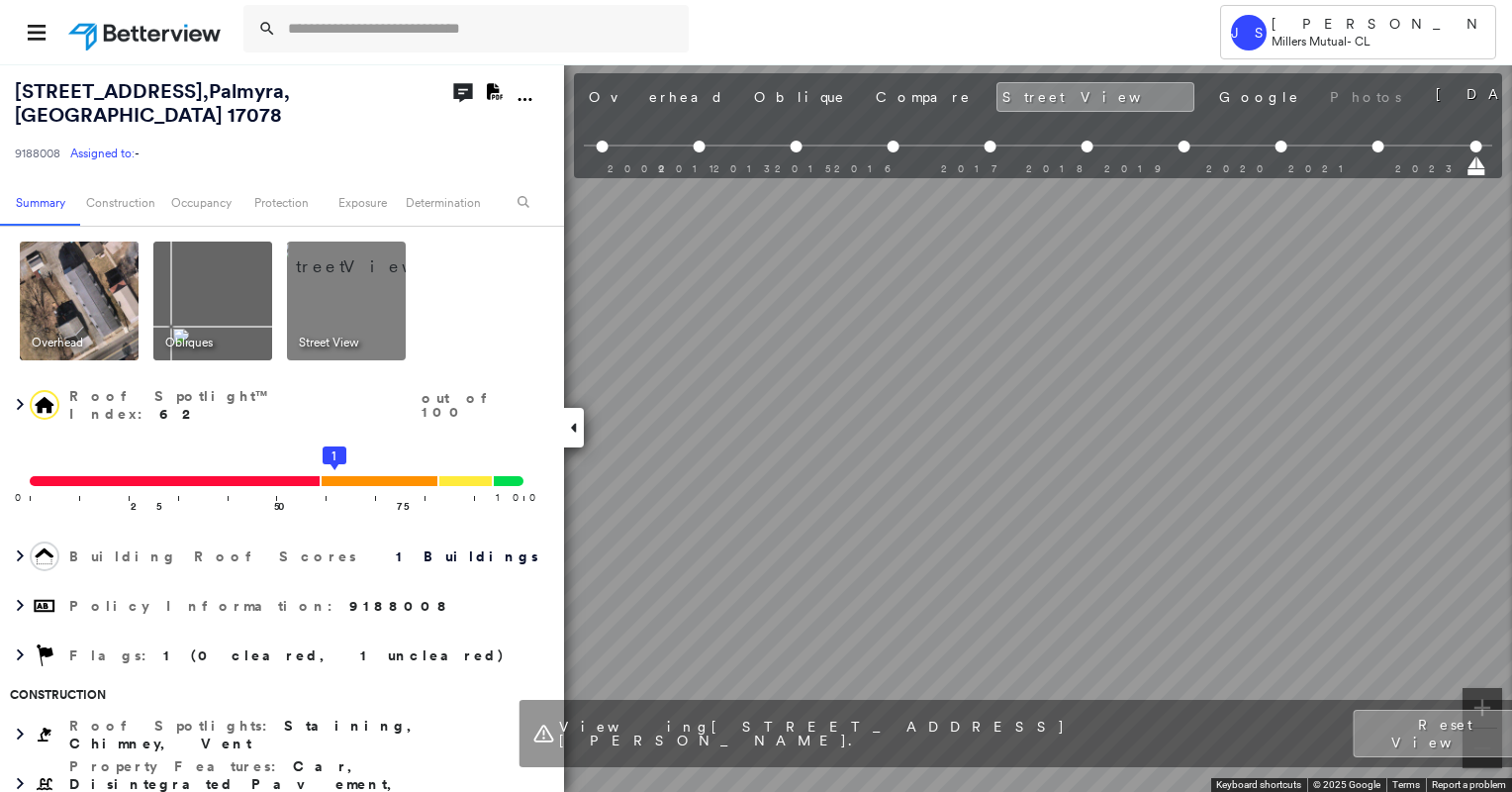 scroll, scrollTop: 0, scrollLeft: 0, axis: both 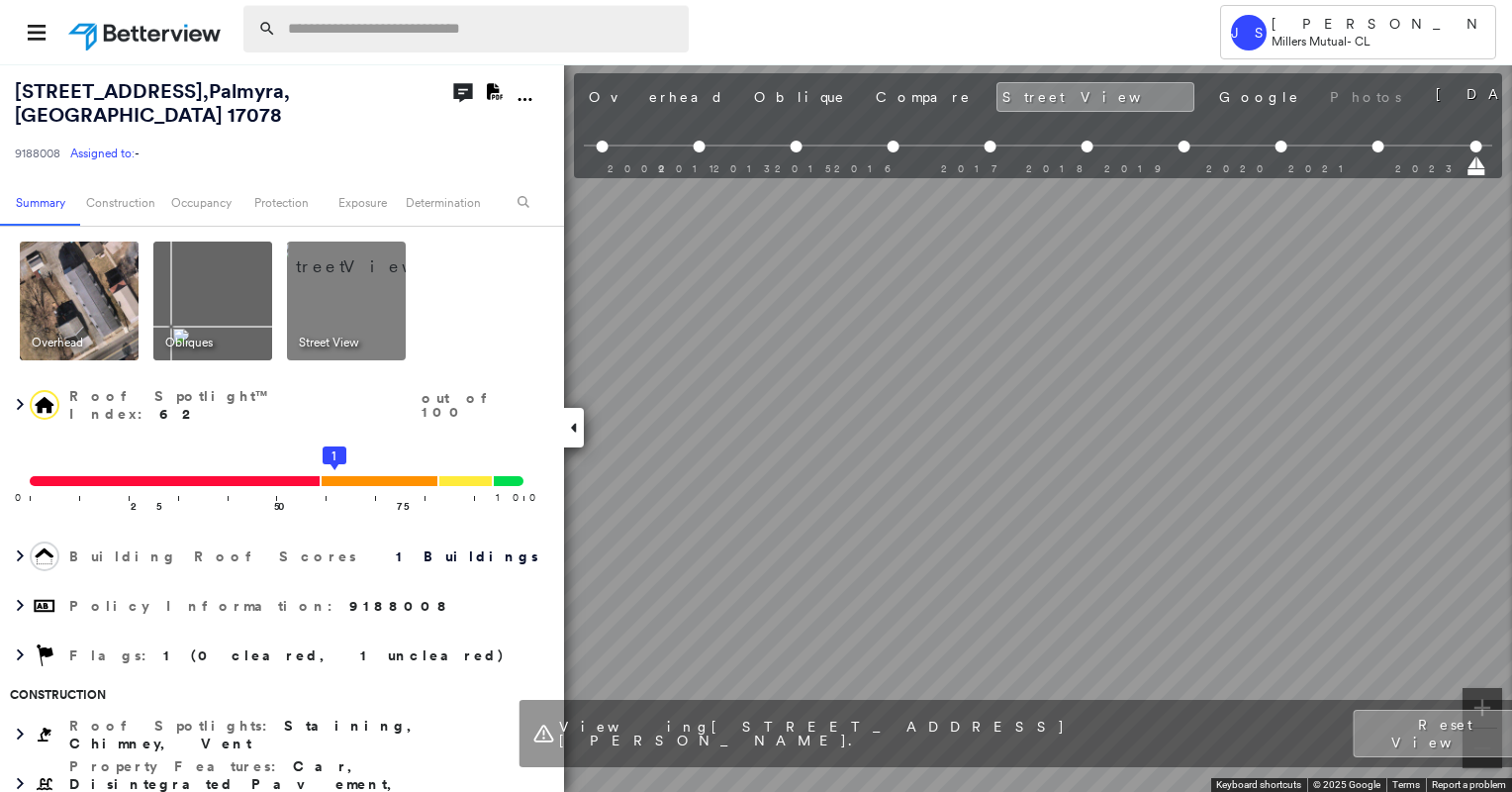 click at bounding box center (482, 29) 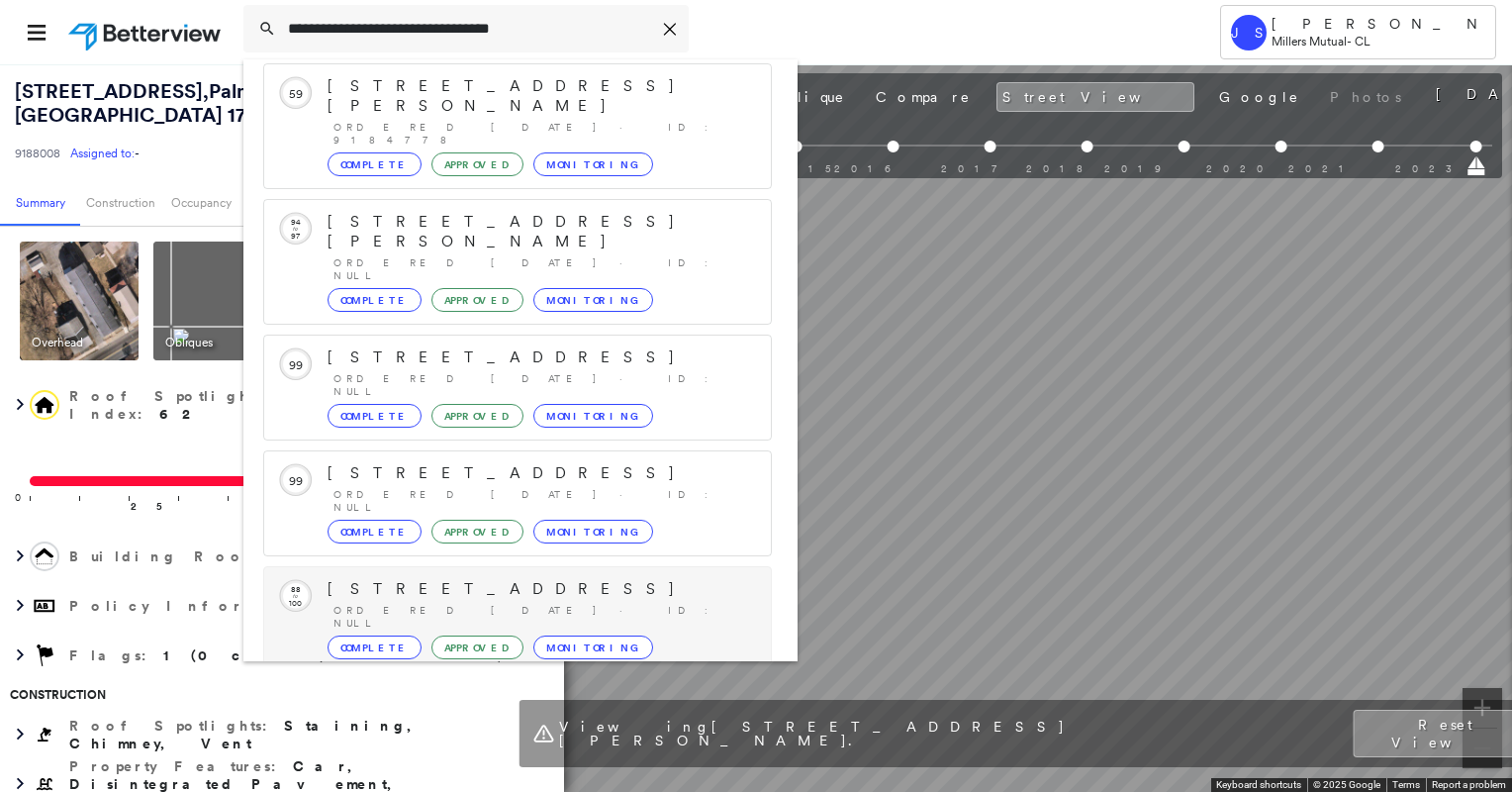 scroll, scrollTop: 206, scrollLeft: 0, axis: vertical 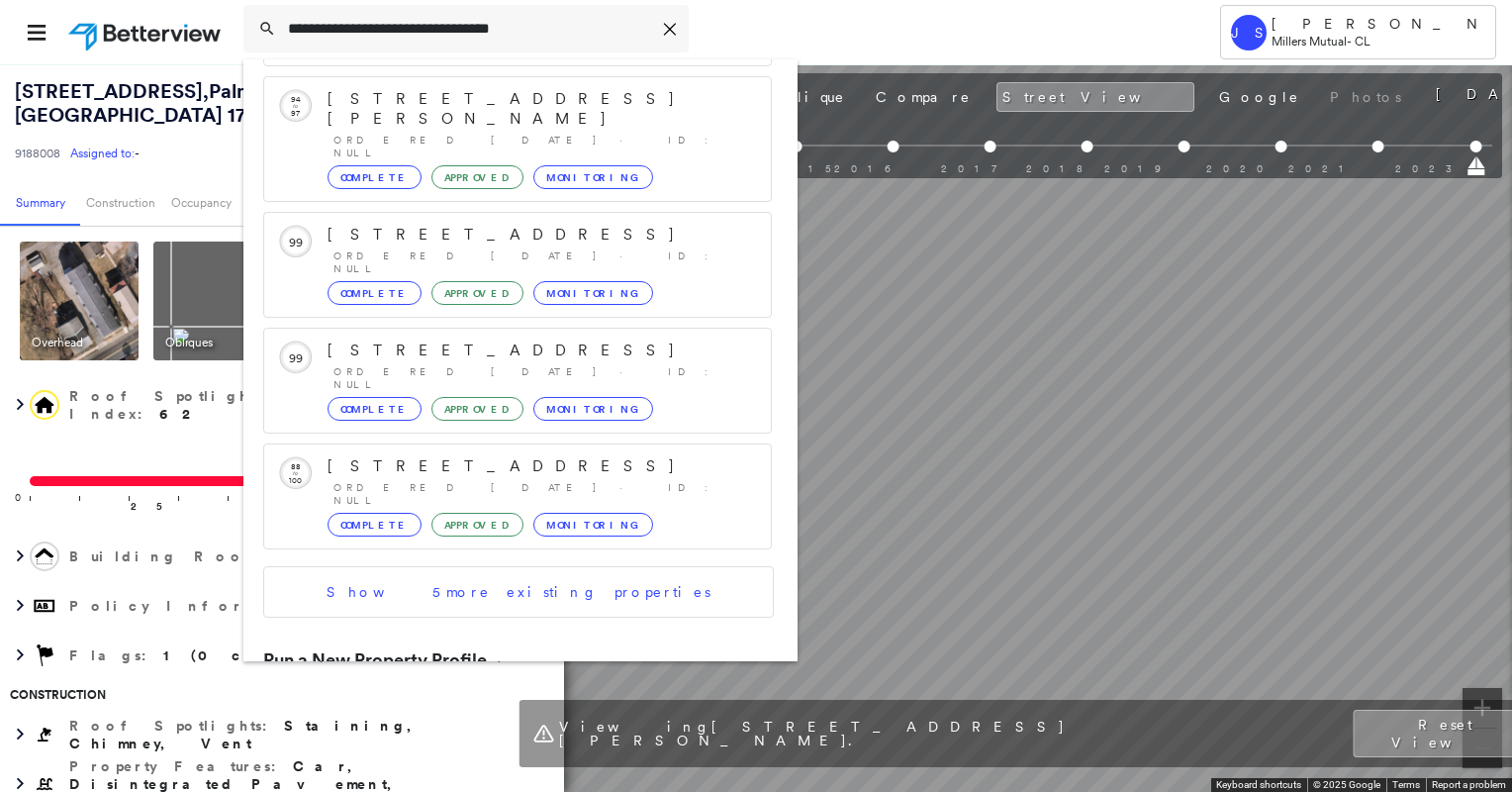 type on "**********" 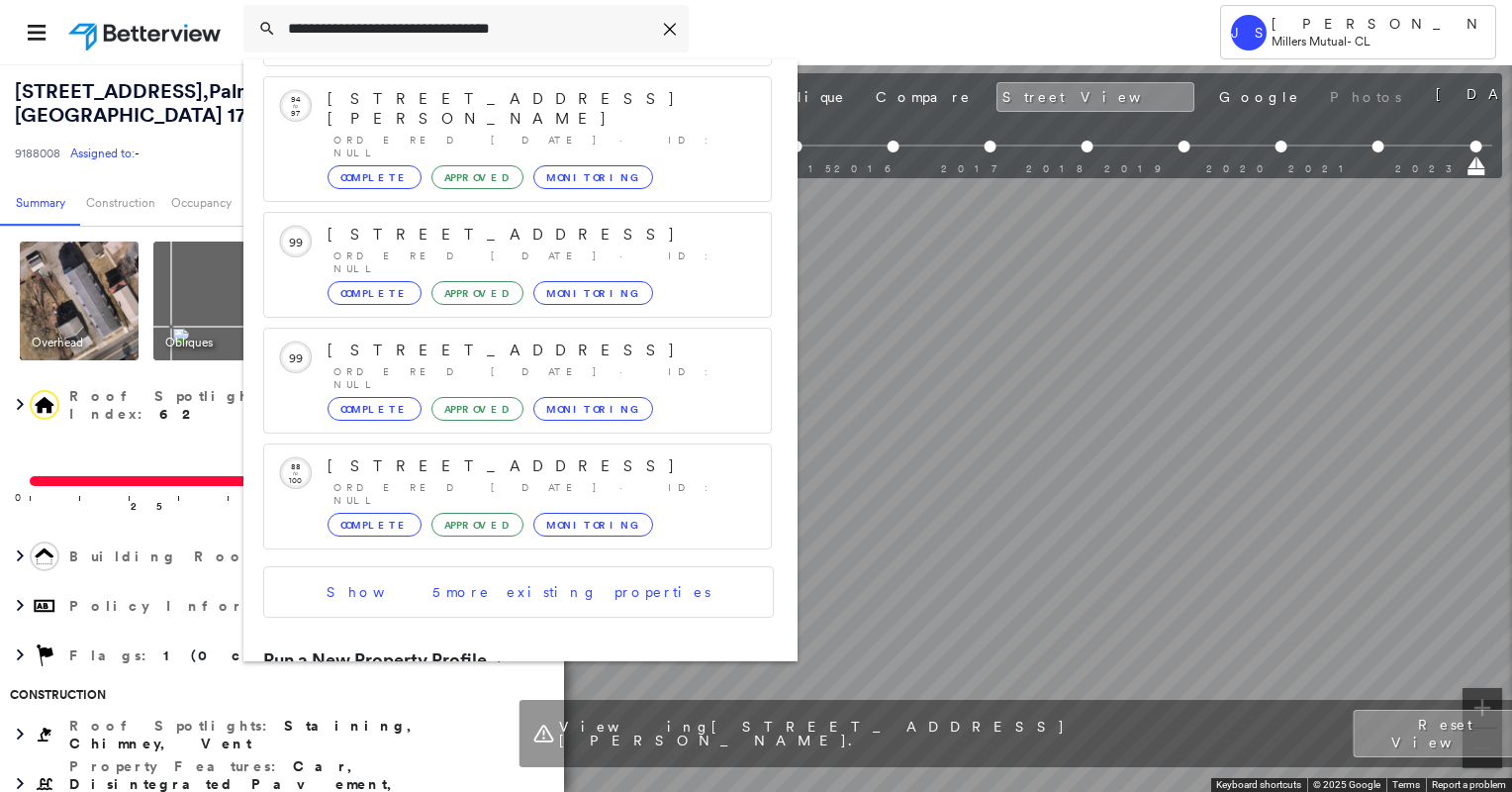 click 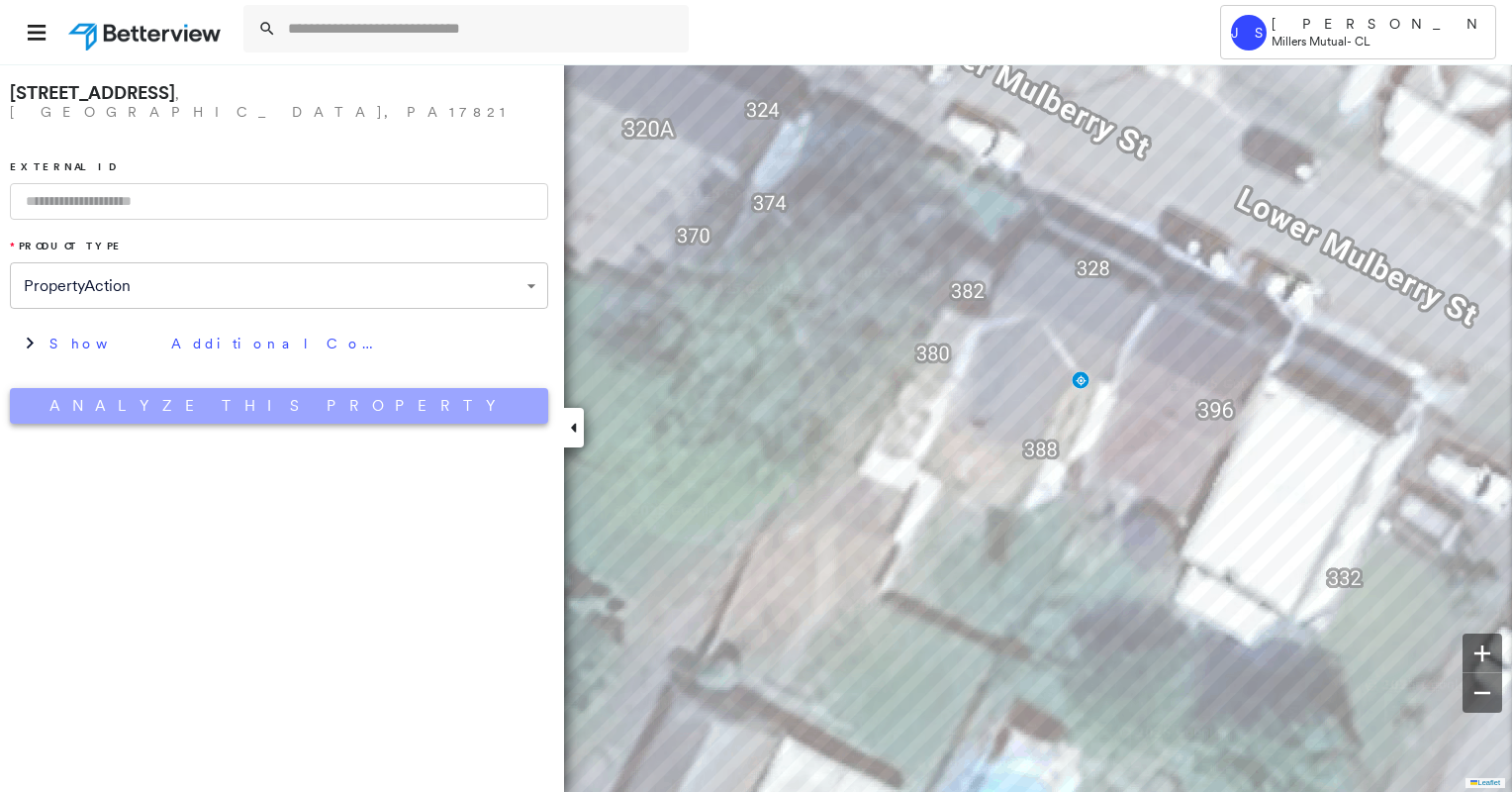 click on "Analyze This Property" at bounding box center (279, 406) 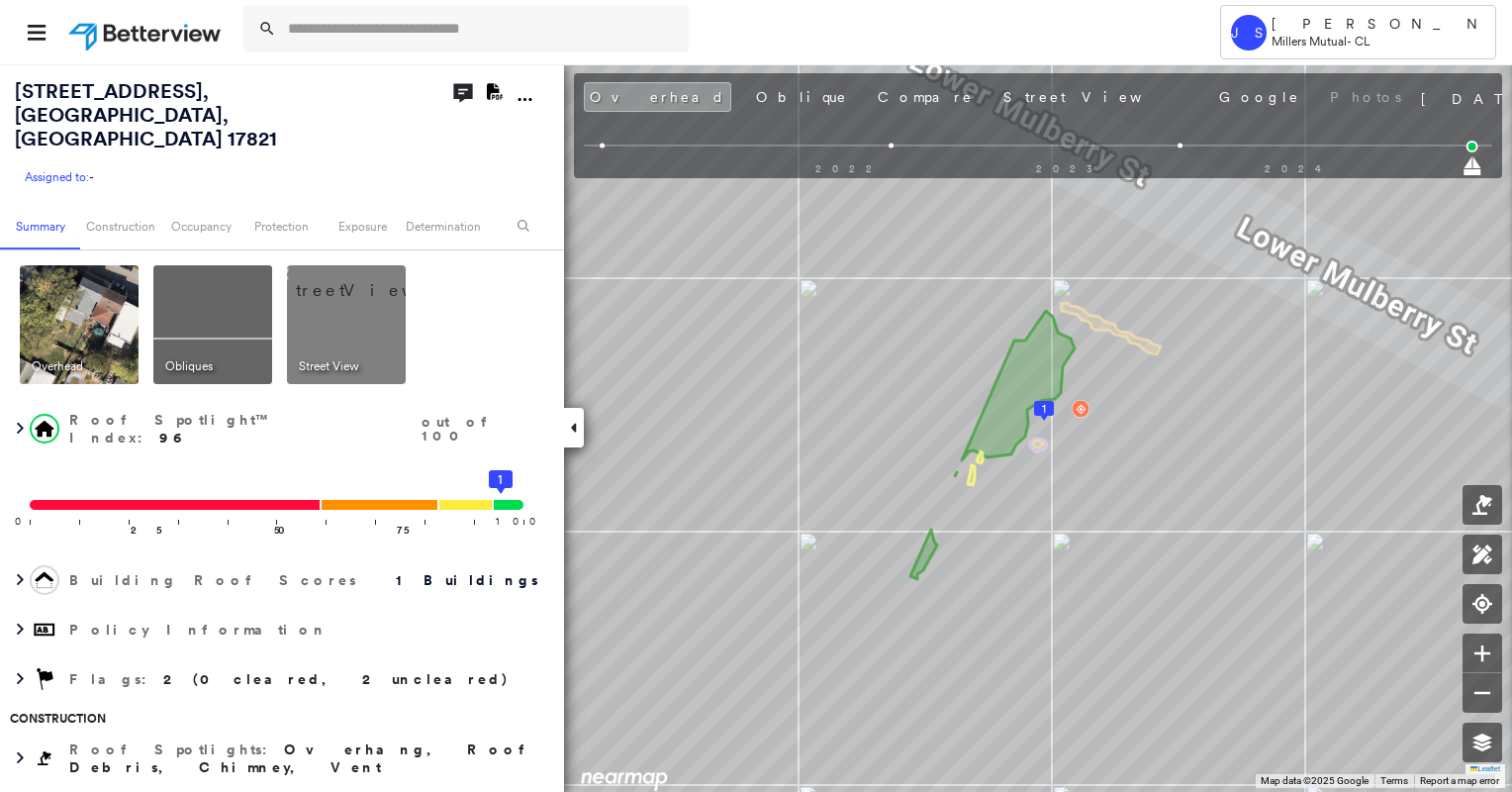 click at bounding box center [370, 280] 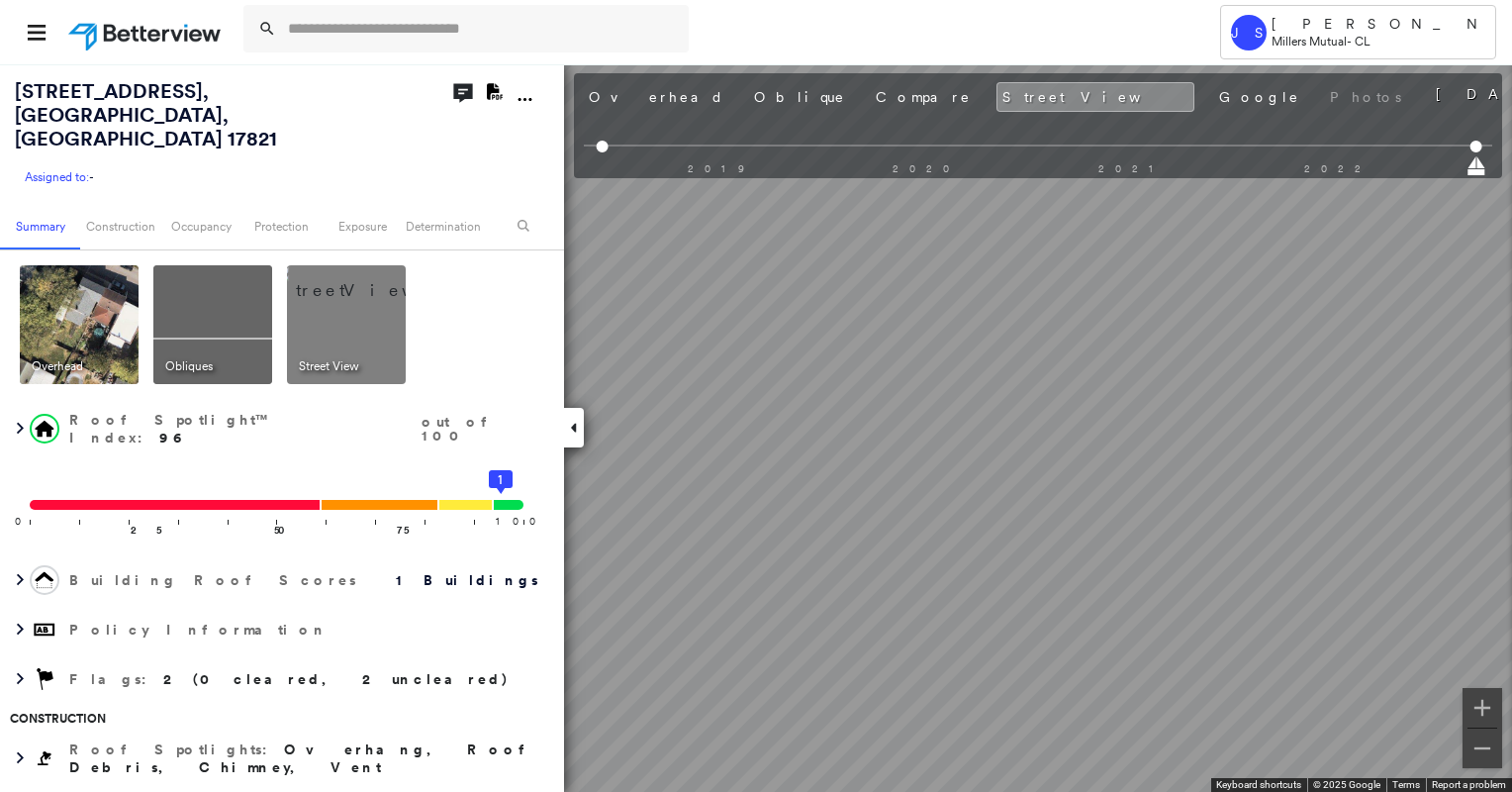 click on "Tower JS [PERSON_NAME] Millers Mutual  -   CL [STREET_ADDRESS] Assigned to:  - Assigned to:  - Assigned to:  - Open Comments Download PDF Report Summary Construction Occupancy Protection Exposure Determination Overhead Obliques Street View Roof Spotlight™ Index :  96 out of 100 0 100 25 50 75 1 Building Roof Scores 1 Buildings Policy Information Flags :  2 (0 cleared, 2 uncleared) Construction Roof Spotlights :  Overhang, Roof Debris, Chimney, Vent Property Features Roof Size & Shape :  1 building  - [PERSON_NAME] | Asphalt Shingle Occupancy Place Detail Protection Exposure FEMA Risk Index Additional Perils Determination Flags :  2 (0 cleared, 2 uncleared) Uncleared Flags (2) Cleared Flags  (0) Tree Tree Overhang Flagged [DATE] Clear LOW Low Priority Flagged [DATE] Clear Action Taken New Entry History Quote/New Business Terms & Conditions Added ACV Endorsement Added Cosmetic Endorsement Inspection/Loss Control Report Information Added to Inspection Survey Onsite Inspection Ordered" at bounding box center (756, 396) 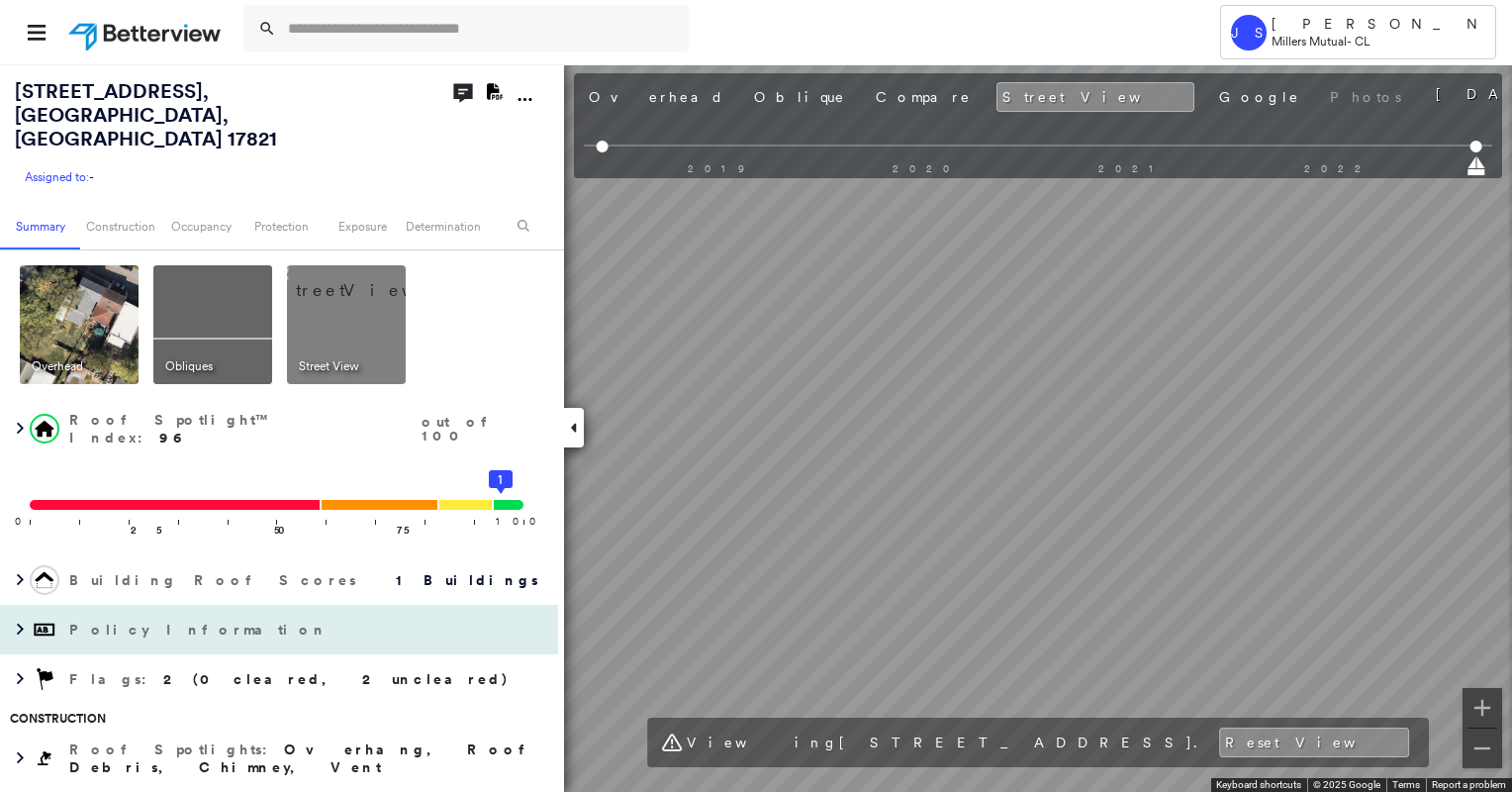click on "[STREET_ADDRESS] Assigned to:  - Assigned to:  - Assigned to:  - Open Comments Download PDF Report Summary Construction Occupancy Protection Exposure Determination Overhead Obliques Street View Roof Spotlight™ Index :  96 out of 100 0 100 25 50 75 1 Building Roof Scores 1 Buildings Policy Information Flags :  2 (0 cleared, 2 uncleared) Construction Roof Spotlights :  Overhang, Roof Debris, Chimney, Vent Property Features Roof Size & Shape :  1 building  - [PERSON_NAME] | Asphalt Shingle Occupancy Place Detail Protection Exposure FEMA Risk Index Additional Perils Determination Flags :  2 (0 cleared, 2 uncleared) Uncleared Flags (2) Cleared Flags  (0) Tree Tree Overhang Flagged [DATE] Clear LOW Low Priority Flagged [DATE] Clear Action Taken New Entry History Quote/New Business Terms & Conditions Added ACV Endorsement Added Cosmetic Endorsement Inspection/Loss Control Report Information Added to Inspection Survey Onsite Inspection Ordered Determined No Inspection Needed General Save" at bounding box center [756, 428] 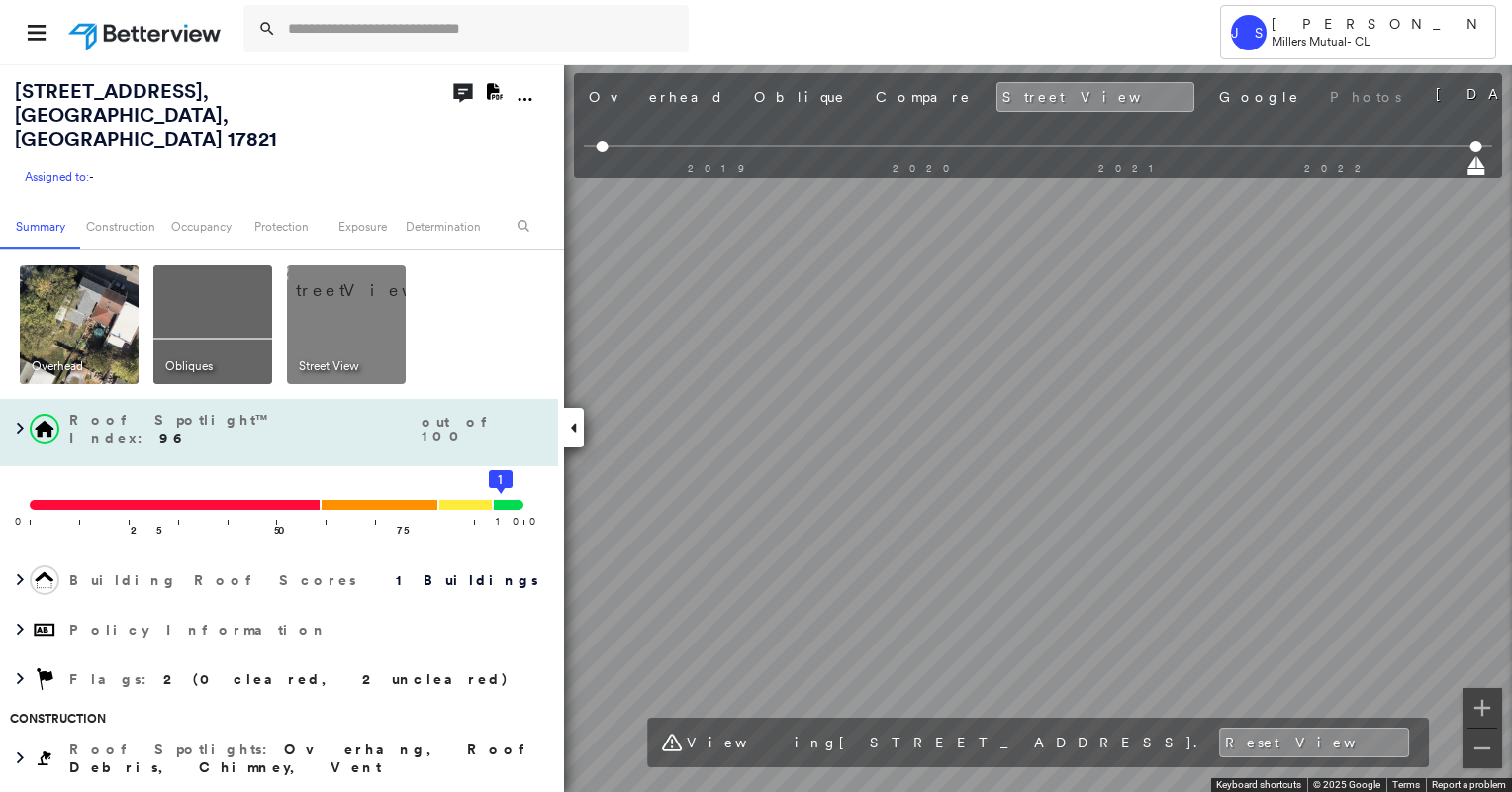 click on "[STREET_ADDRESS] Assigned to:  - Assigned to:  - Assigned to:  - Open Comments Download PDF Report Summary Construction Occupancy Protection Exposure Determination Overhead Obliques Street View Roof Spotlight™ Index :  96 out of 100 0 100 25 50 75 1 Building Roof Scores 1 Buildings Policy Information Flags :  2 (0 cleared, 2 uncleared) Construction Roof Spotlights :  Overhang, Roof Debris, Chimney, Vent Property Features Roof Size & Shape :  1 building  - [PERSON_NAME] | Asphalt Shingle Occupancy Place Detail Protection Exposure FEMA Risk Index Additional Perils Determination Flags :  2 (0 cleared, 2 uncleared) Uncleared Flags (2) Cleared Flags  (0) Tree Tree Overhang Flagged [DATE] Clear LOW Low Priority Flagged [DATE] Clear Action Taken New Entry History Quote/New Business Terms & Conditions Added ACV Endorsement Added Cosmetic Endorsement Inspection/Loss Control Report Information Added to Inspection Survey Onsite Inspection Ordered Determined No Inspection Needed General Save" at bounding box center [756, 428] 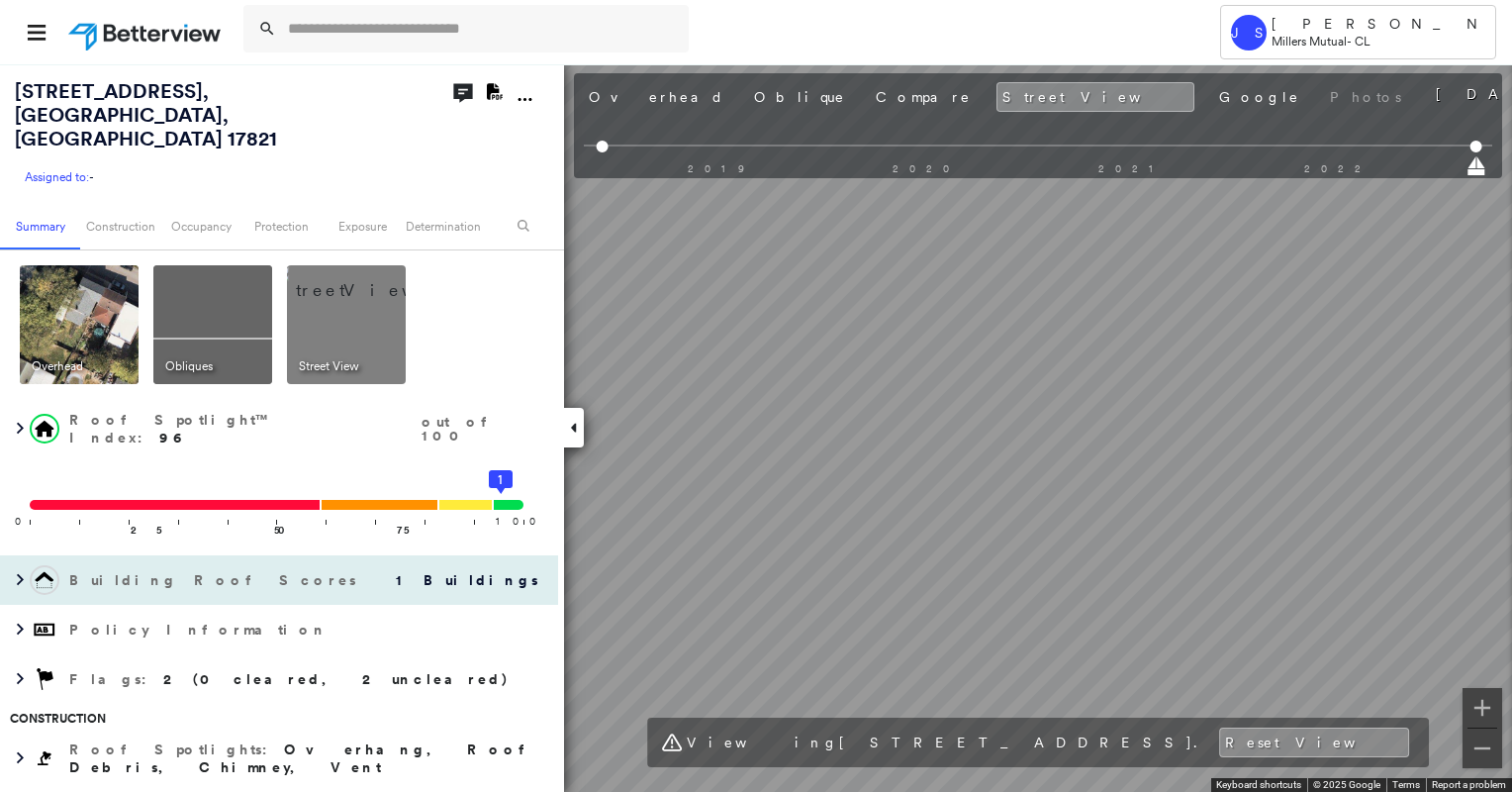 click on "[STREET_ADDRESS] Assigned to:  - Assigned to:  - Assigned to:  - Open Comments Download PDF Report Summary Construction Occupancy Protection Exposure Determination Overhead Obliques Street View Roof Spotlight™ Index :  96 out of 100 0 100 25 50 75 1 Building Roof Scores 1 Buildings Policy Information Flags :  2 (0 cleared, 2 uncleared) Construction Roof Spotlights :  Overhang, Roof Debris, Chimney, Vent Property Features Roof Size & Shape :  1 building  - [PERSON_NAME] | Asphalt Shingle Occupancy Place Detail Protection Exposure FEMA Risk Index Additional Perils Determination Flags :  2 (0 cleared, 2 uncleared) Uncleared Flags (2) Cleared Flags  (0) Tree Tree Overhang Flagged [DATE] Clear LOW Low Priority Flagged [DATE] Clear Action Taken New Entry History Quote/New Business Terms & Conditions Added ACV Endorsement Added Cosmetic Endorsement Inspection/Loss Control Report Information Added to Inspection Survey Onsite Inspection Ordered Determined No Inspection Needed General Save" at bounding box center [756, 428] 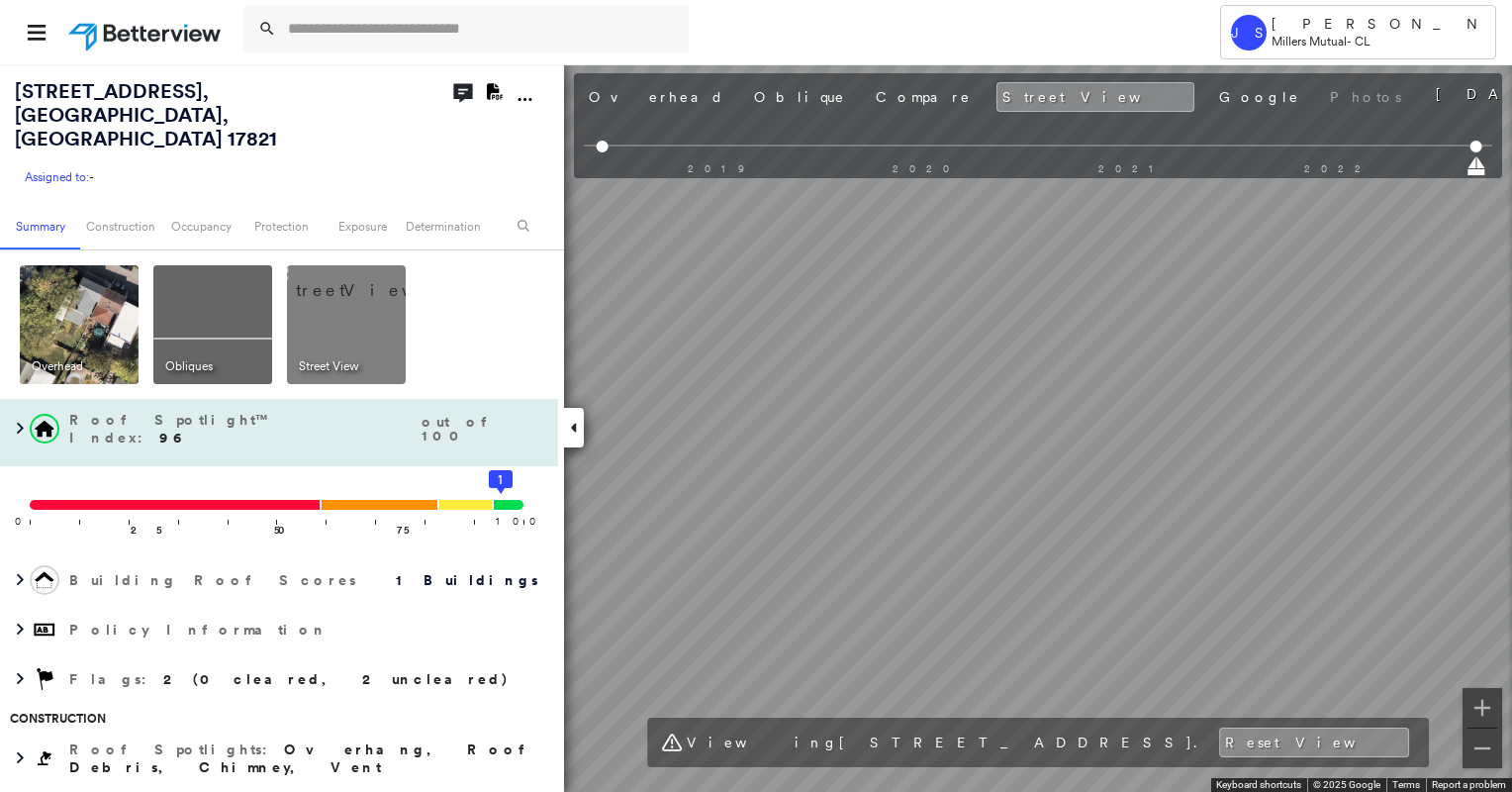 click on "[STREET_ADDRESS] Assigned to:  - Assigned to:  - Assigned to:  - Open Comments Download PDF Report Summary Construction Occupancy Protection Exposure Determination Overhead Obliques Street View Roof Spotlight™ Index :  96 out of 100 0 100 25 50 75 1 Building Roof Scores 1 Buildings Policy Information Flags :  2 (0 cleared, 2 uncleared) Construction Roof Spotlights :  Overhang, Roof Debris, Chimney, Vent Property Features Roof Size & Shape :  1 building  - [PERSON_NAME] | Asphalt Shingle Occupancy Place Detail Protection Exposure FEMA Risk Index Additional Perils Determination Flags :  2 (0 cleared, 2 uncleared) Uncleared Flags (2) Cleared Flags  (0) Tree Tree Overhang Flagged [DATE] Clear LOW Low Priority Flagged [DATE] Clear Action Taken New Entry History Quote/New Business Terms & Conditions Added ACV Endorsement Added Cosmetic Endorsement Inspection/Loss Control Report Information Added to Inspection Survey Onsite Inspection Ordered Determined No Inspection Needed General Save" at bounding box center [756, 428] 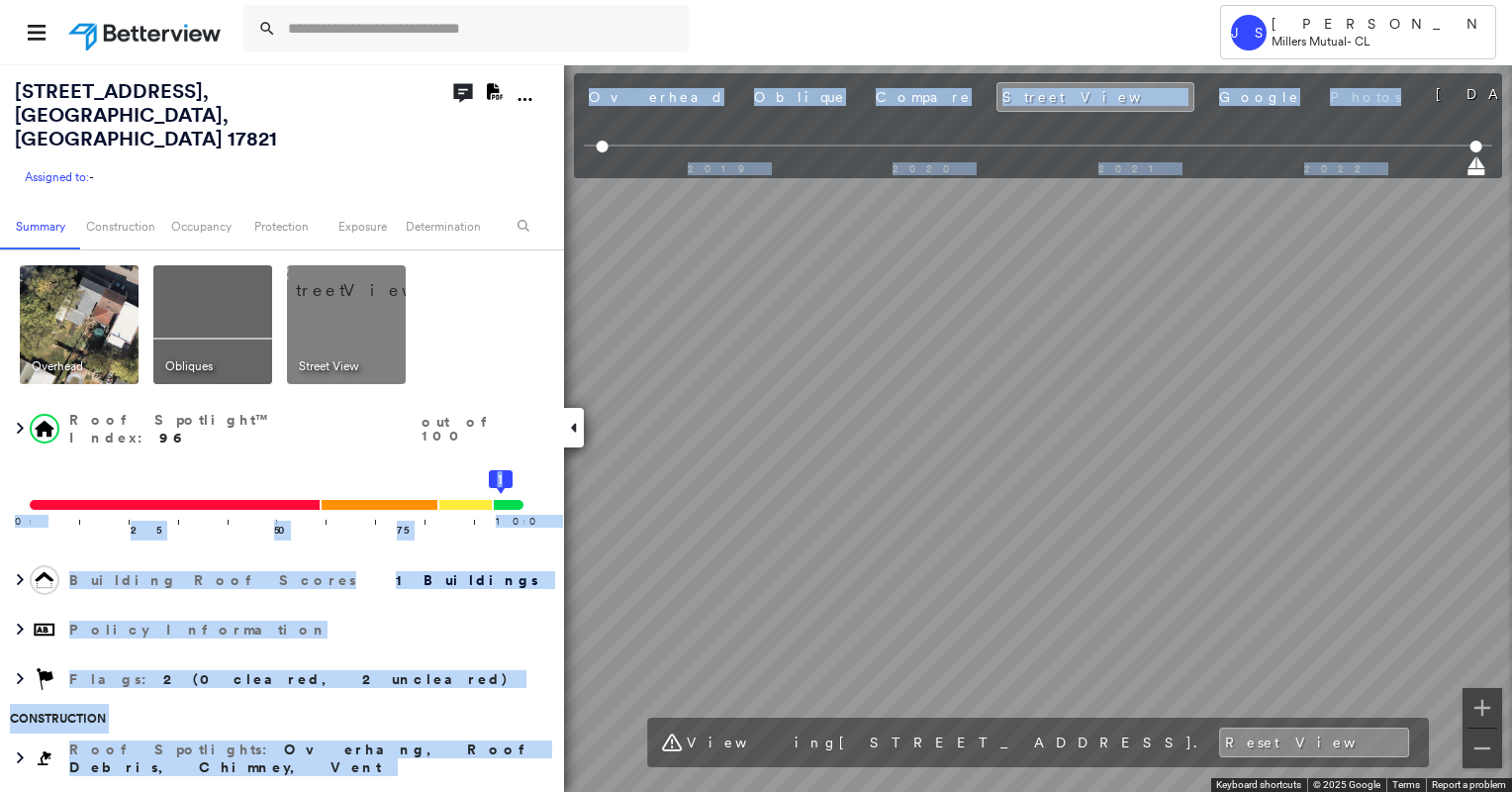 drag, startPoint x: 224, startPoint y: 416, endPoint x: -4, endPoint y: 444, distance: 229.71286 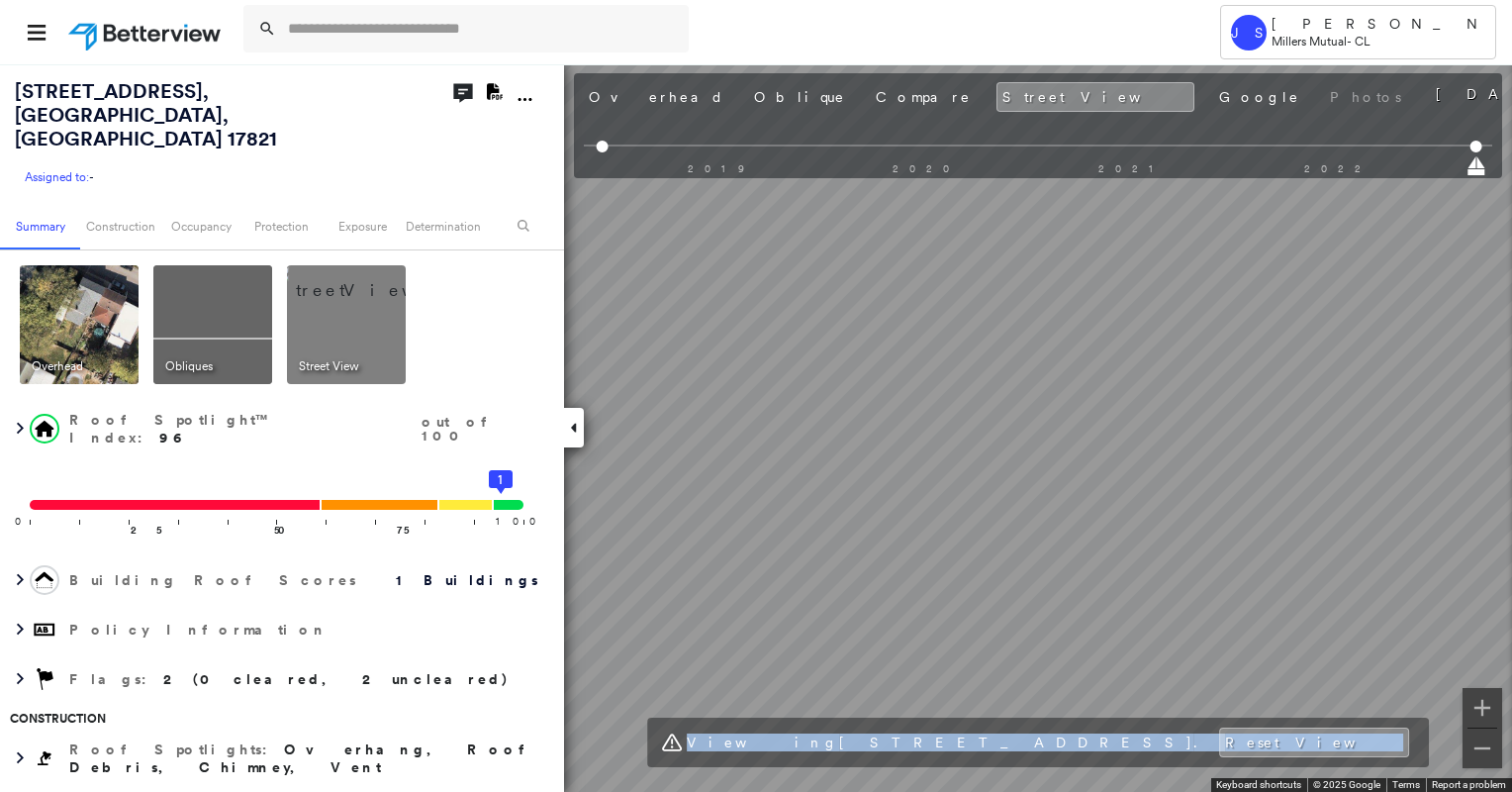 click on "← Move left → Move right ↑ Move up ↓ Move down + Zoom in - Zoom out             [STREET_ADDRESS][US_STATE]       [STREET_ADDRESS][GEOGRAPHIC_DATA] on Google Maps        Custom Imagery                 This image is no longer available Keyboard shortcuts Map Data © 2025 Google © 2025 Google Terms Report a problem Viewing  [STREET_ADDRESS][GEOGRAPHIC_DATA] View" at bounding box center (756, 428) 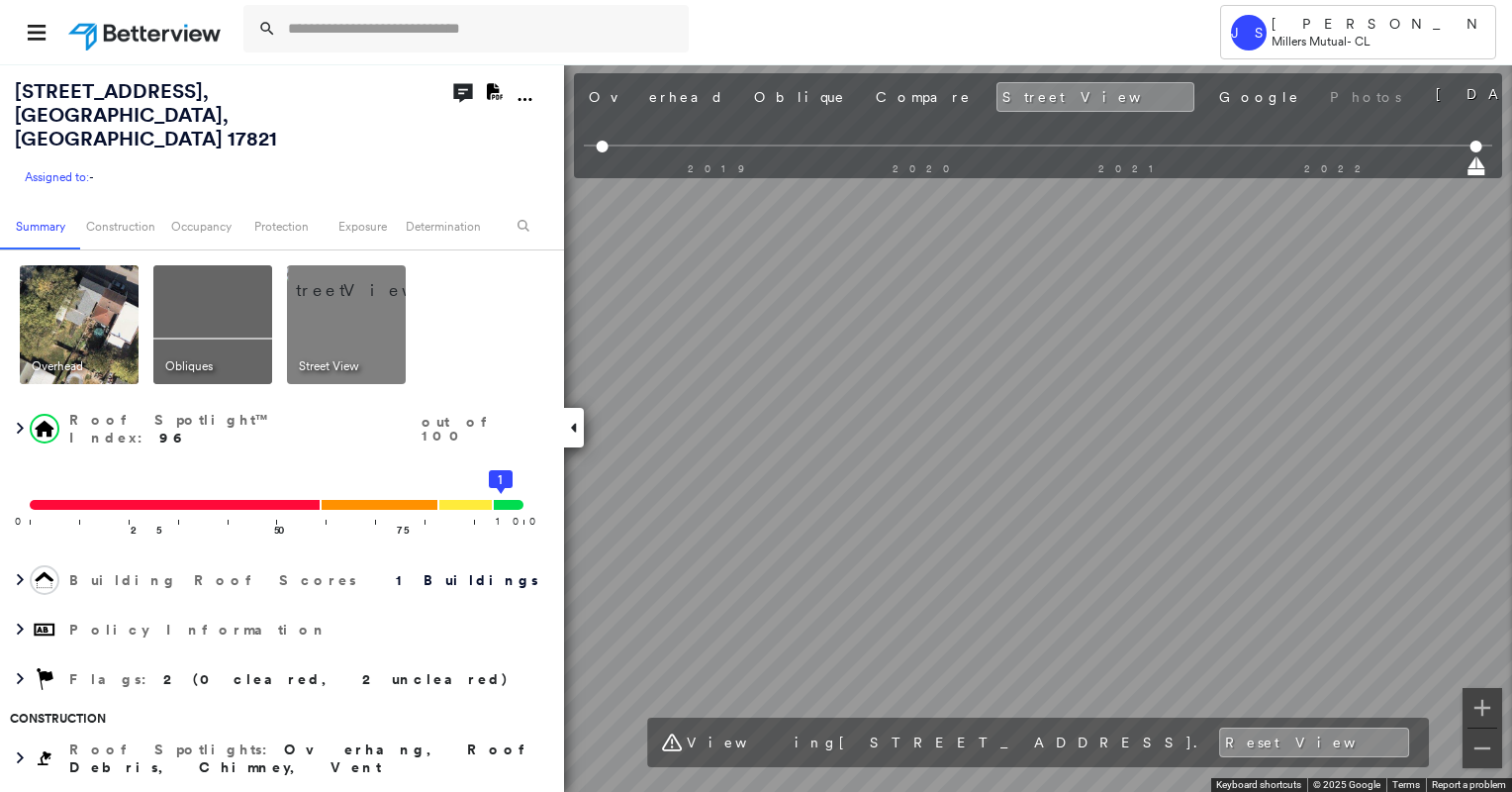 click on "Tower JS [PERSON_NAME] Millers Mutual  -   CL [STREET_ADDRESS] Assigned to:  - Assigned to:  - Assigned to:  - Open Comments Download PDF Report Summary Construction Occupancy Protection Exposure Determination Overhead Obliques Street View Roof Spotlight™ Index :  96 out of 100 0 100 25 50 75 1 Building Roof Scores 1 Buildings Policy Information Flags :  2 (0 cleared, 2 uncleared) Construction Roof Spotlights :  Overhang, Roof Debris, Chimney, Vent Property Features Roof Size & Shape :  1 building  - [PERSON_NAME] | Asphalt Shingle Occupancy Place Detail Protection Exposure FEMA Risk Index Additional Perils Determination Flags :  2 (0 cleared, 2 uncleared) Uncleared Flags (2) Cleared Flags  (0) Tree Tree Overhang Flagged [DATE] Clear LOW Low Priority Flagged [DATE] Clear Action Taken New Entry History Quote/New Business Terms & Conditions Added ACV Endorsement Added Cosmetic Endorsement Inspection/Loss Control Report Information Added to Inspection Survey Onsite Inspection Ordered" at bounding box center (756, 396) 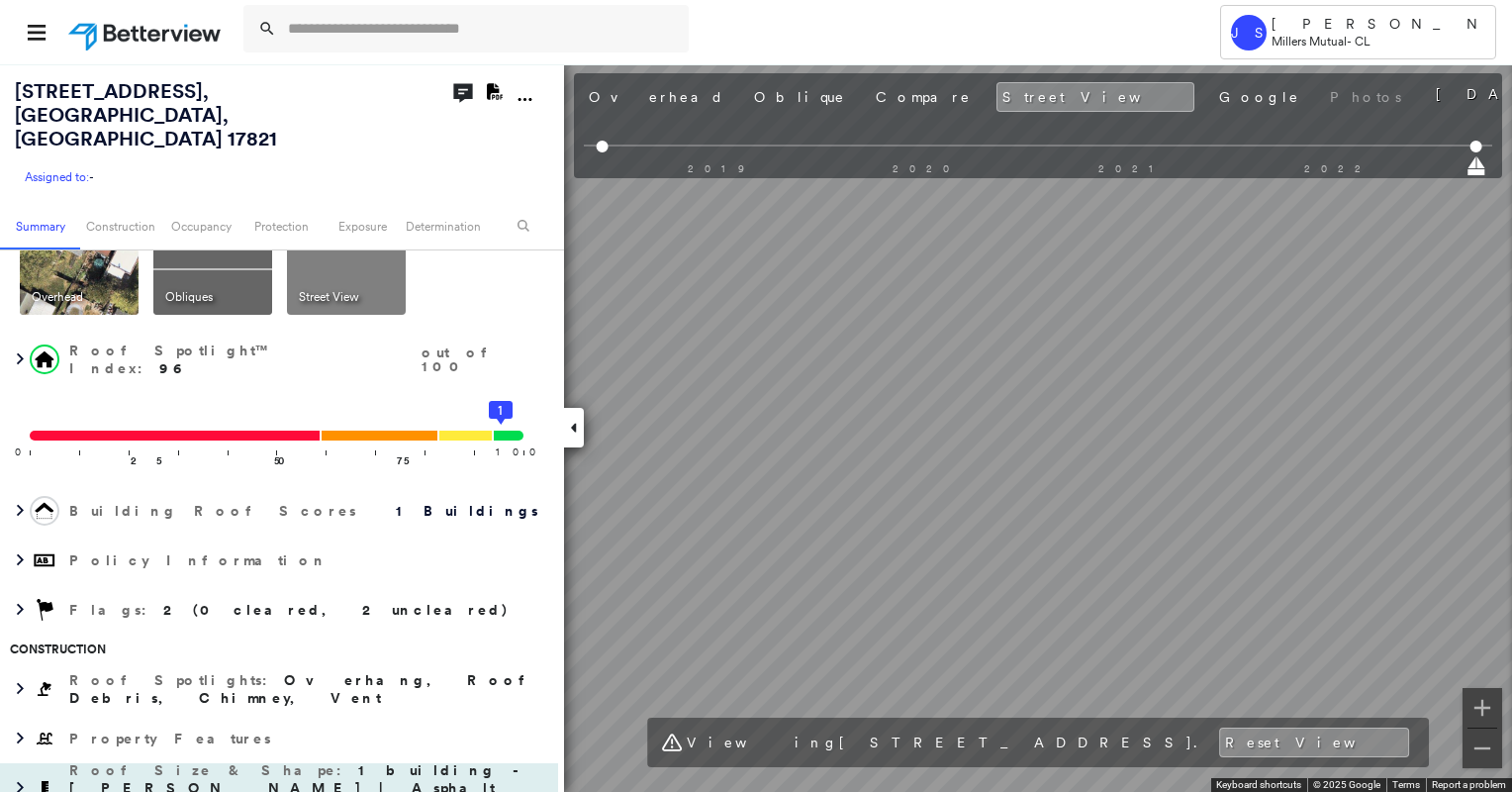 scroll, scrollTop: 99, scrollLeft: 0, axis: vertical 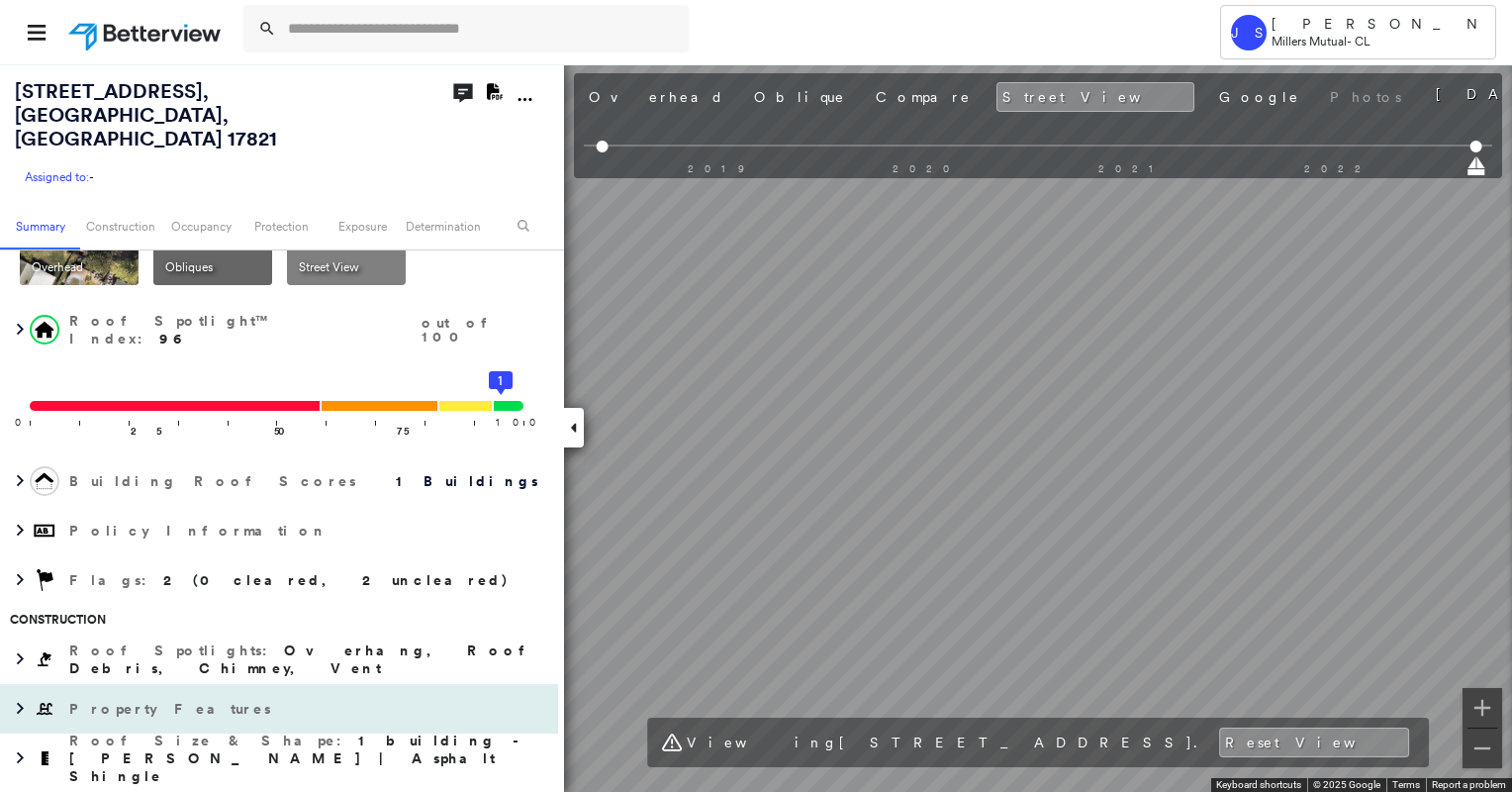 click at bounding box center [15, 709] 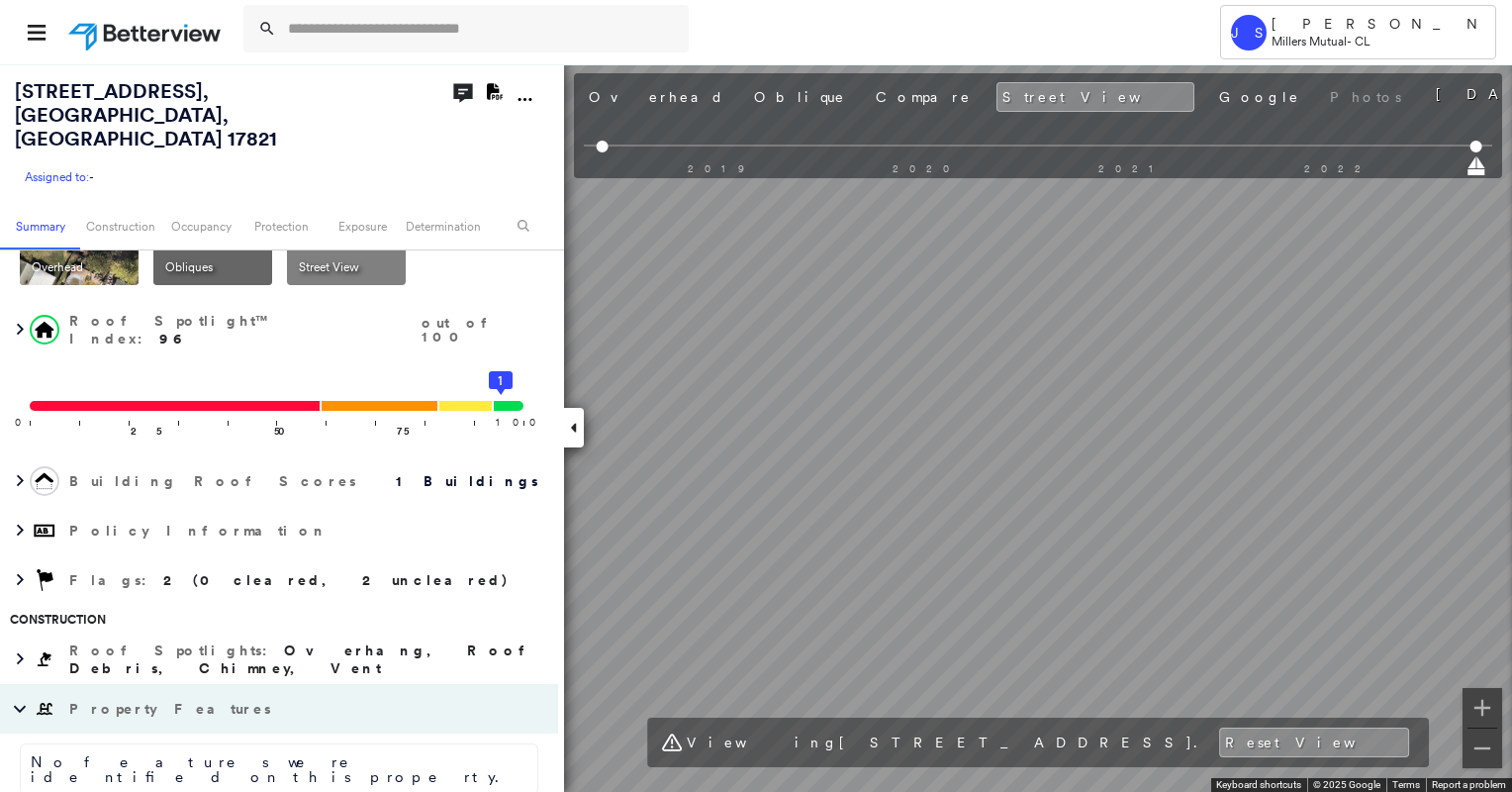 click at bounding box center [15, 709] 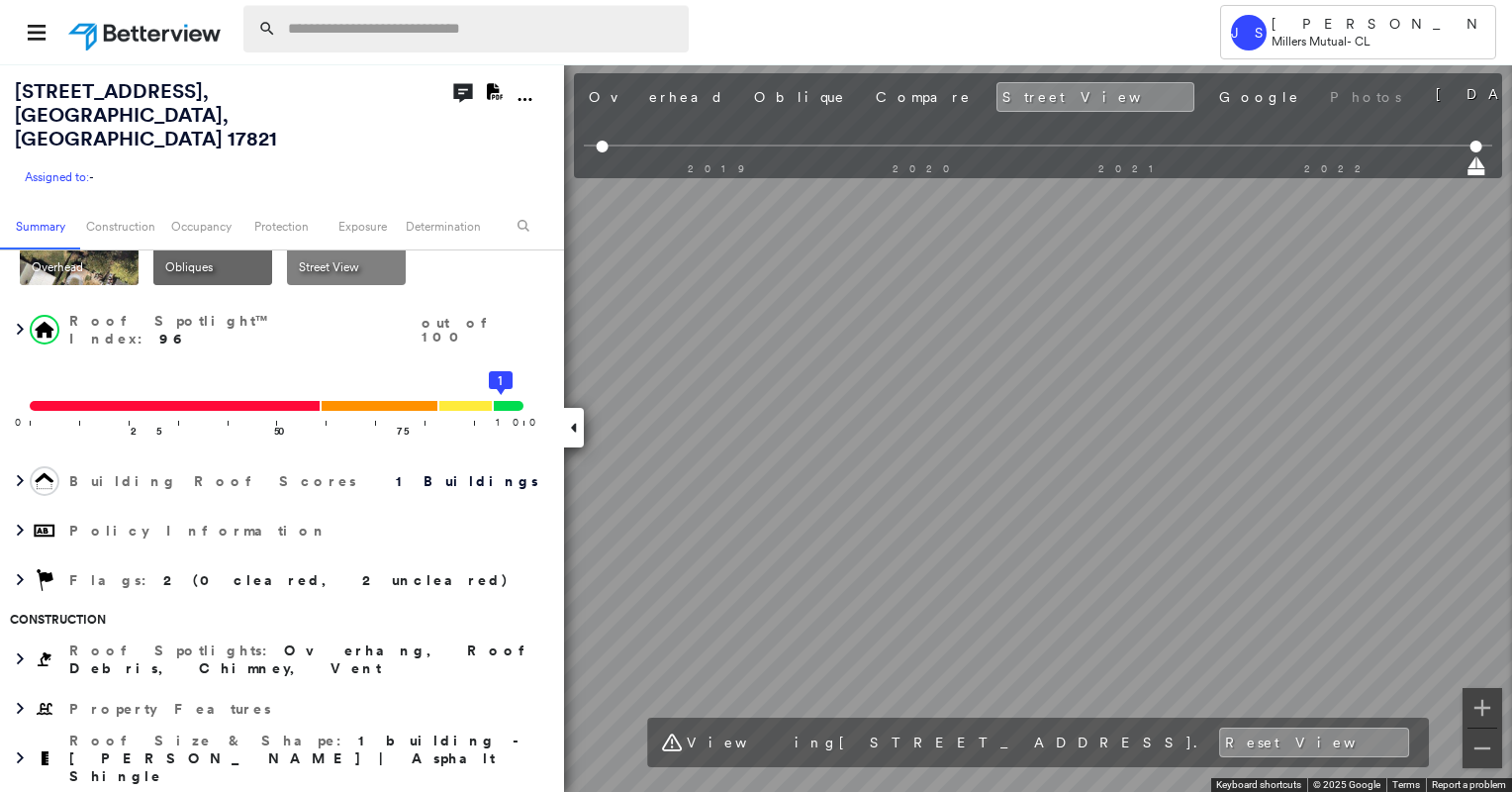 click at bounding box center (482, 29) 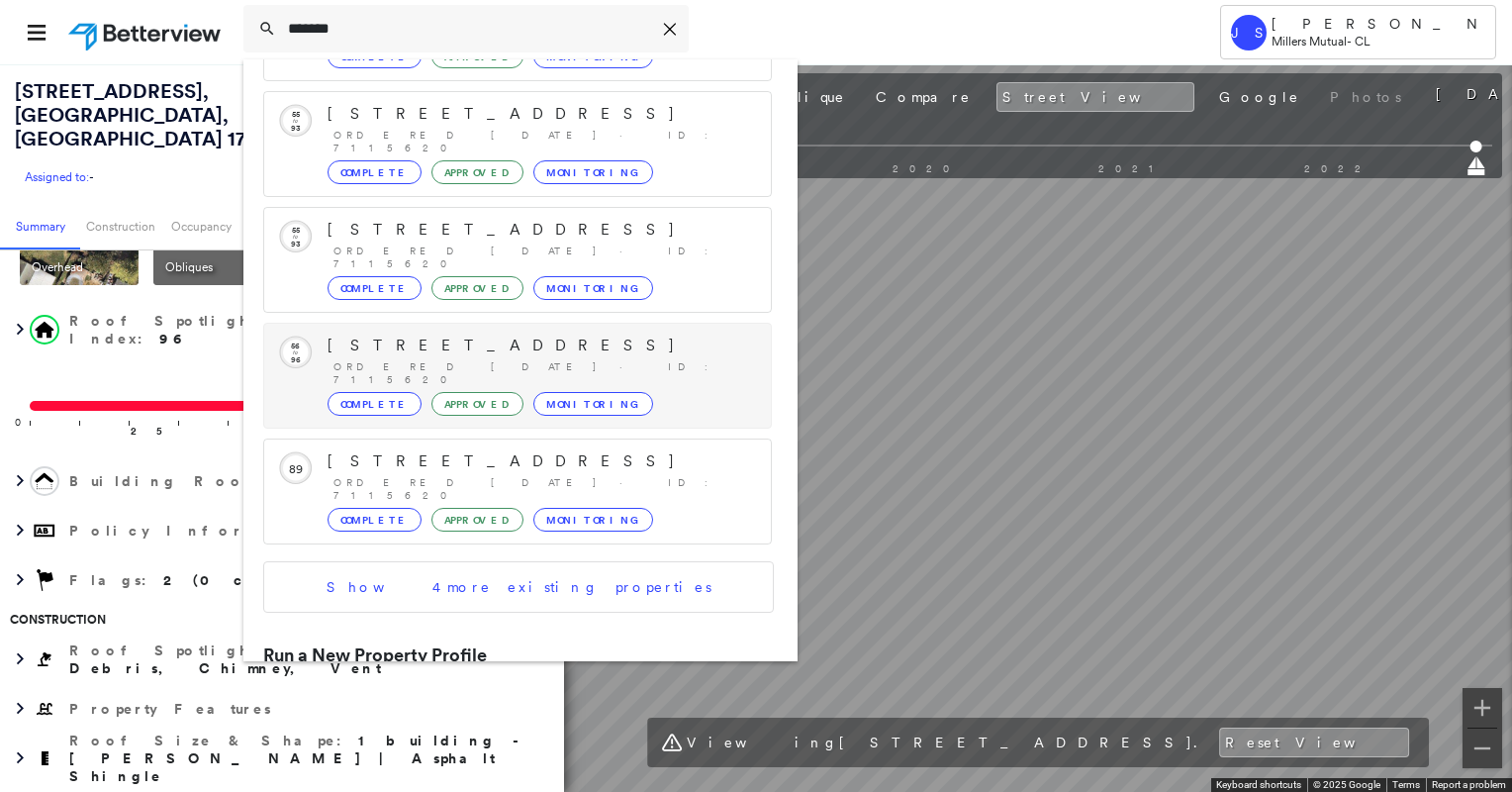 scroll, scrollTop: 181, scrollLeft: 0, axis: vertical 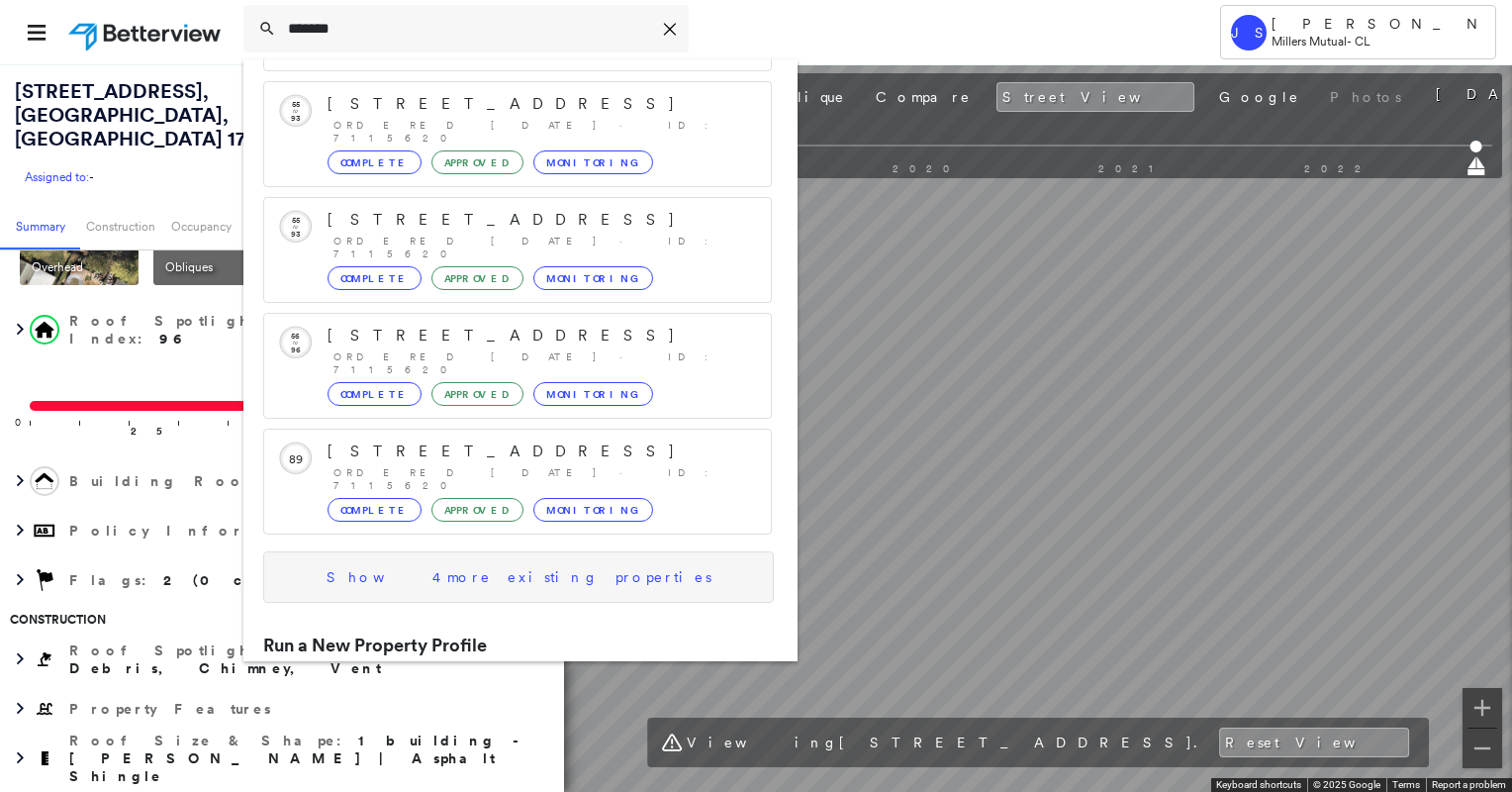type on "*******" 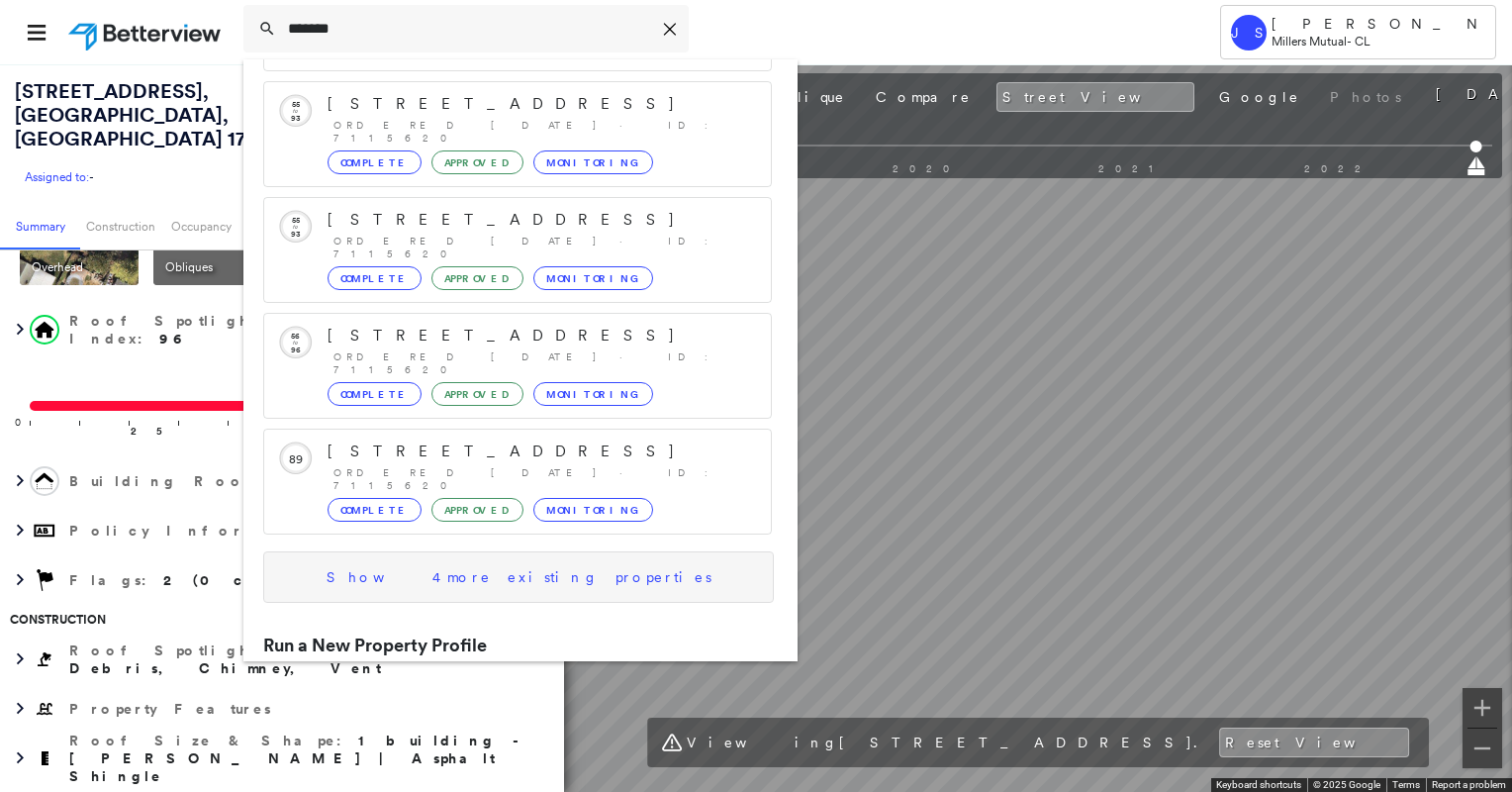 click on "Show  4  more existing properties" at bounding box center (519, 577) 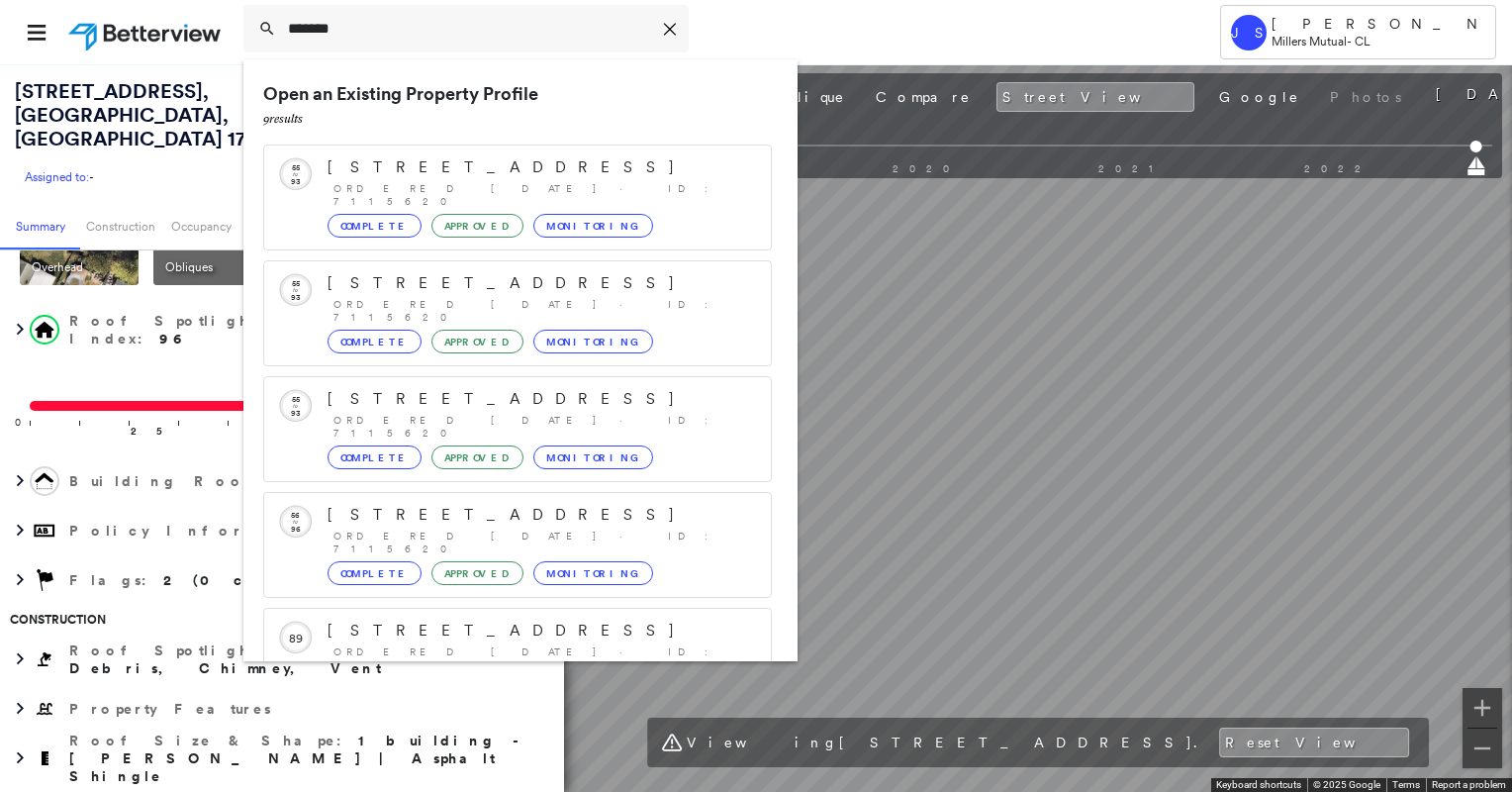 scroll, scrollTop: 0, scrollLeft: 0, axis: both 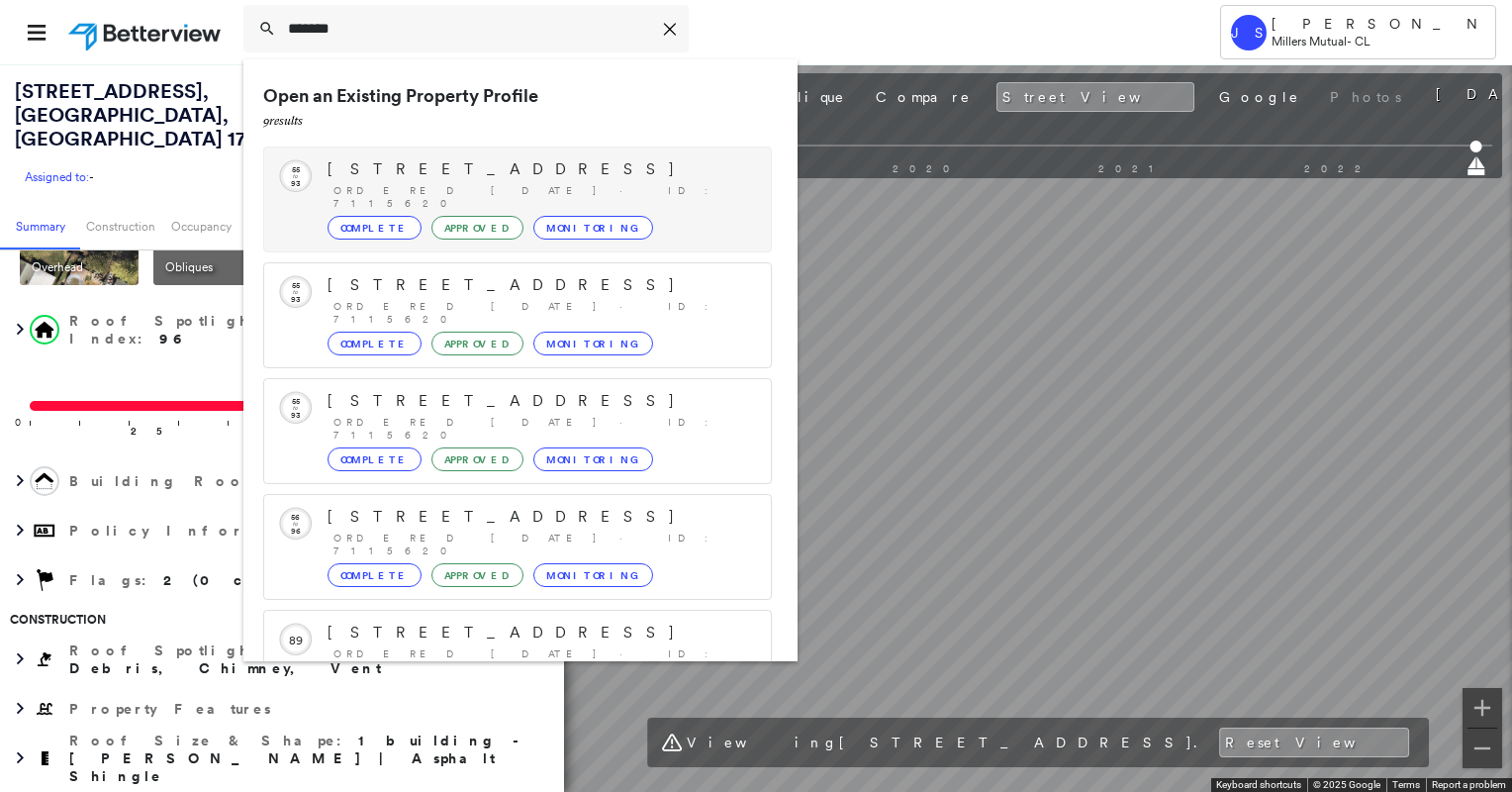 click on "Complete" at bounding box center (374, 228) 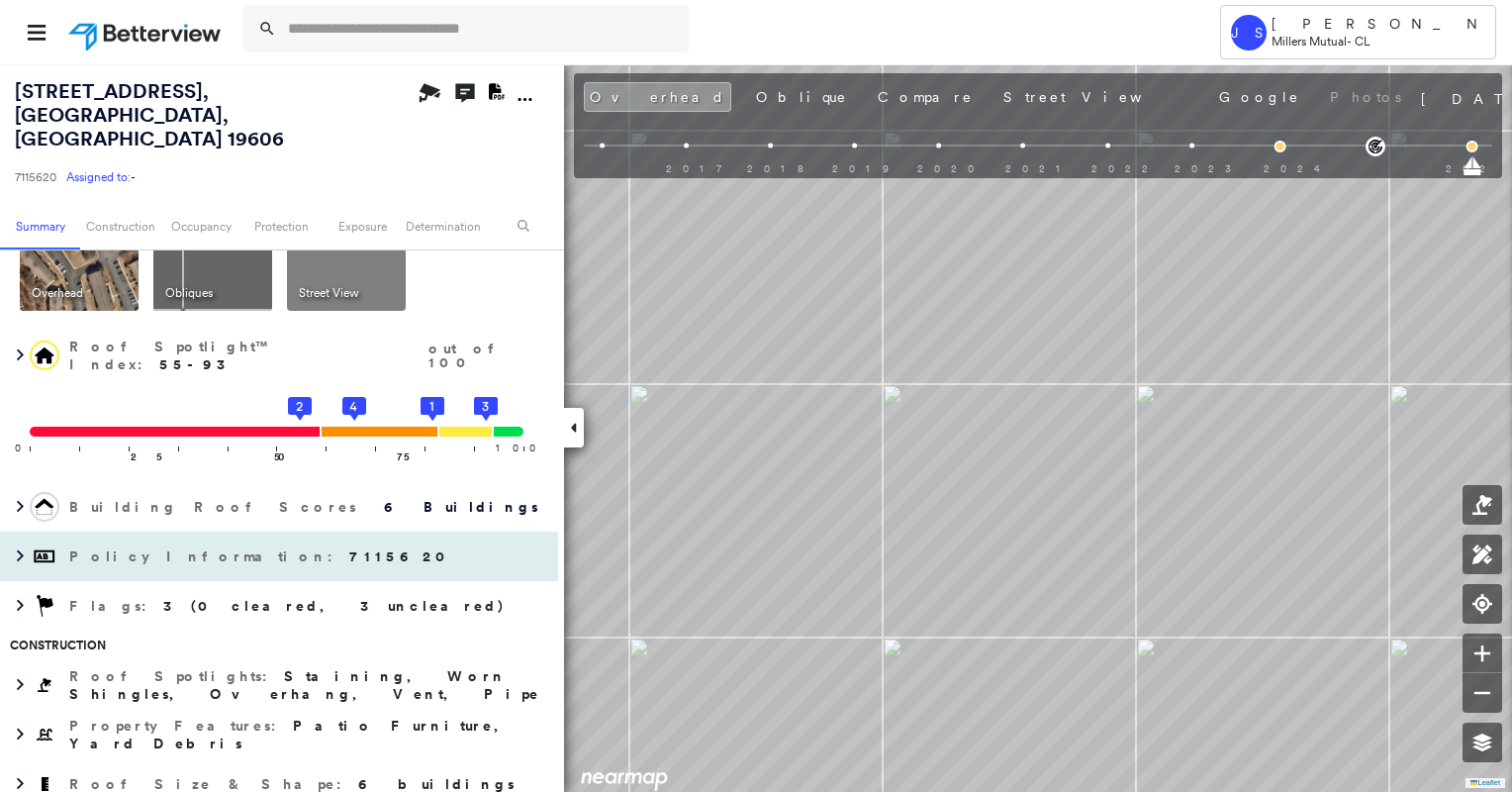 scroll, scrollTop: 0, scrollLeft: 0, axis: both 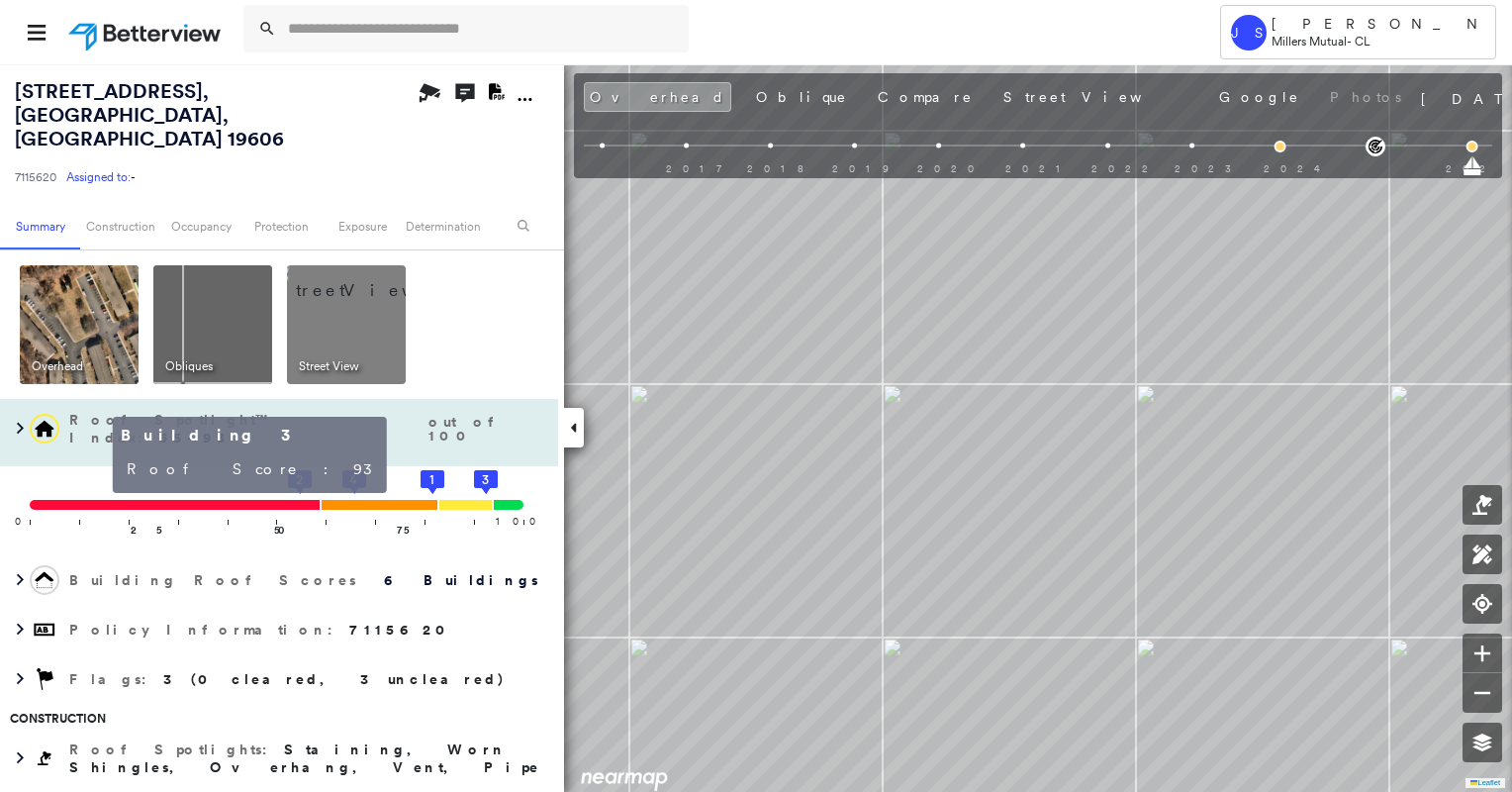 click on "3" 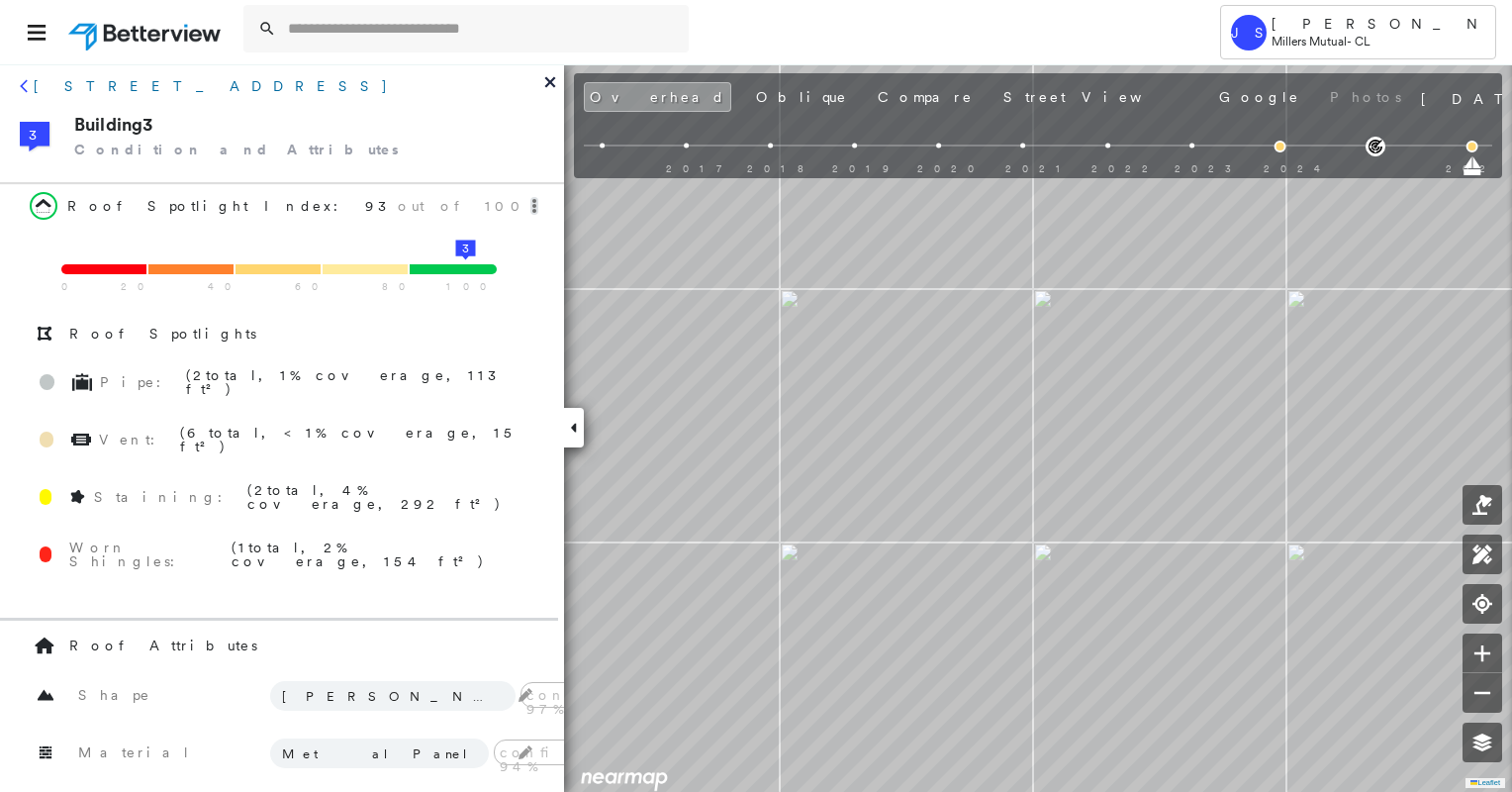 click on "[STREET_ADDRESS]" at bounding box center (212, 86) 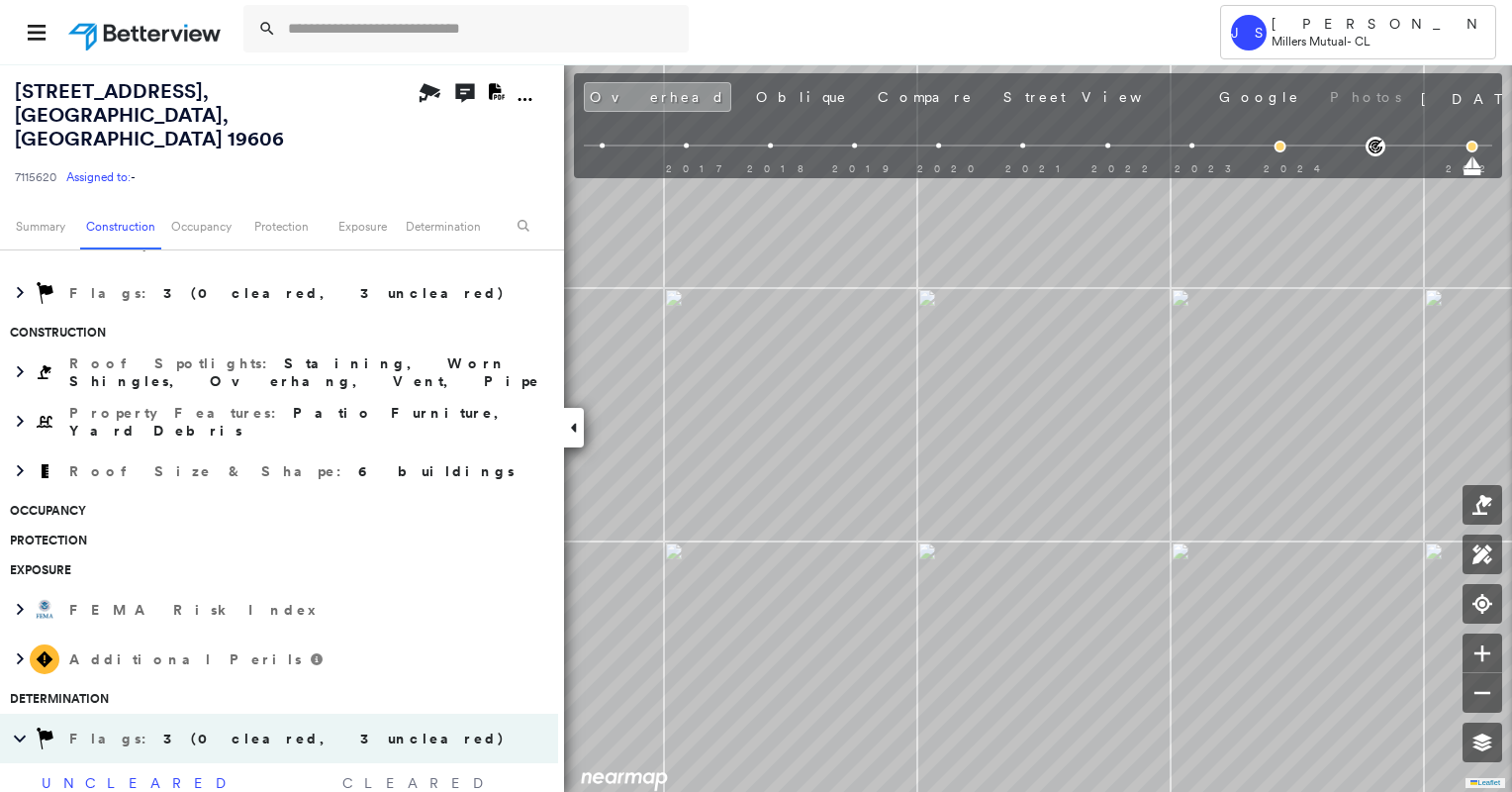 scroll, scrollTop: 495, scrollLeft: 0, axis: vertical 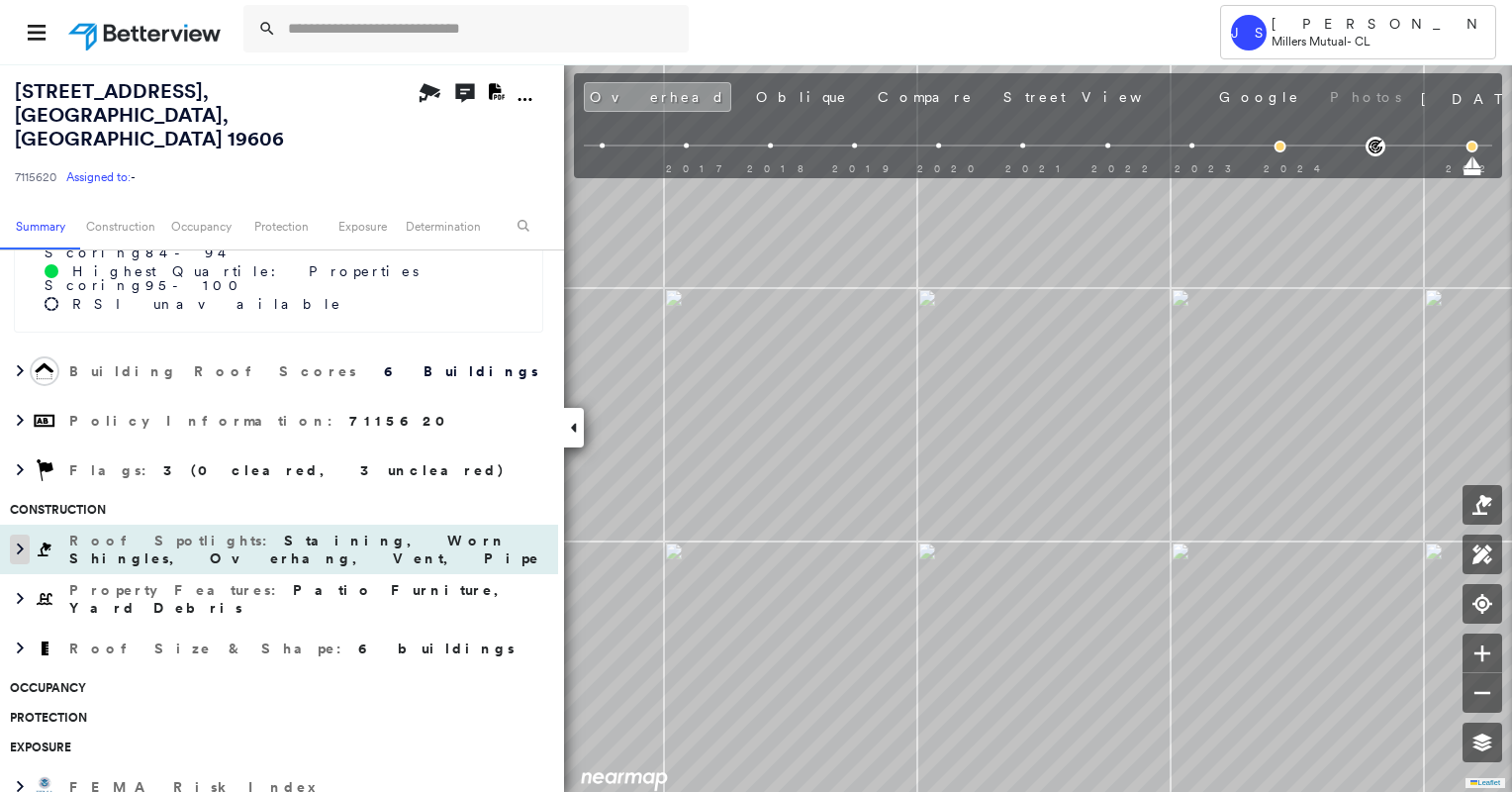 click 